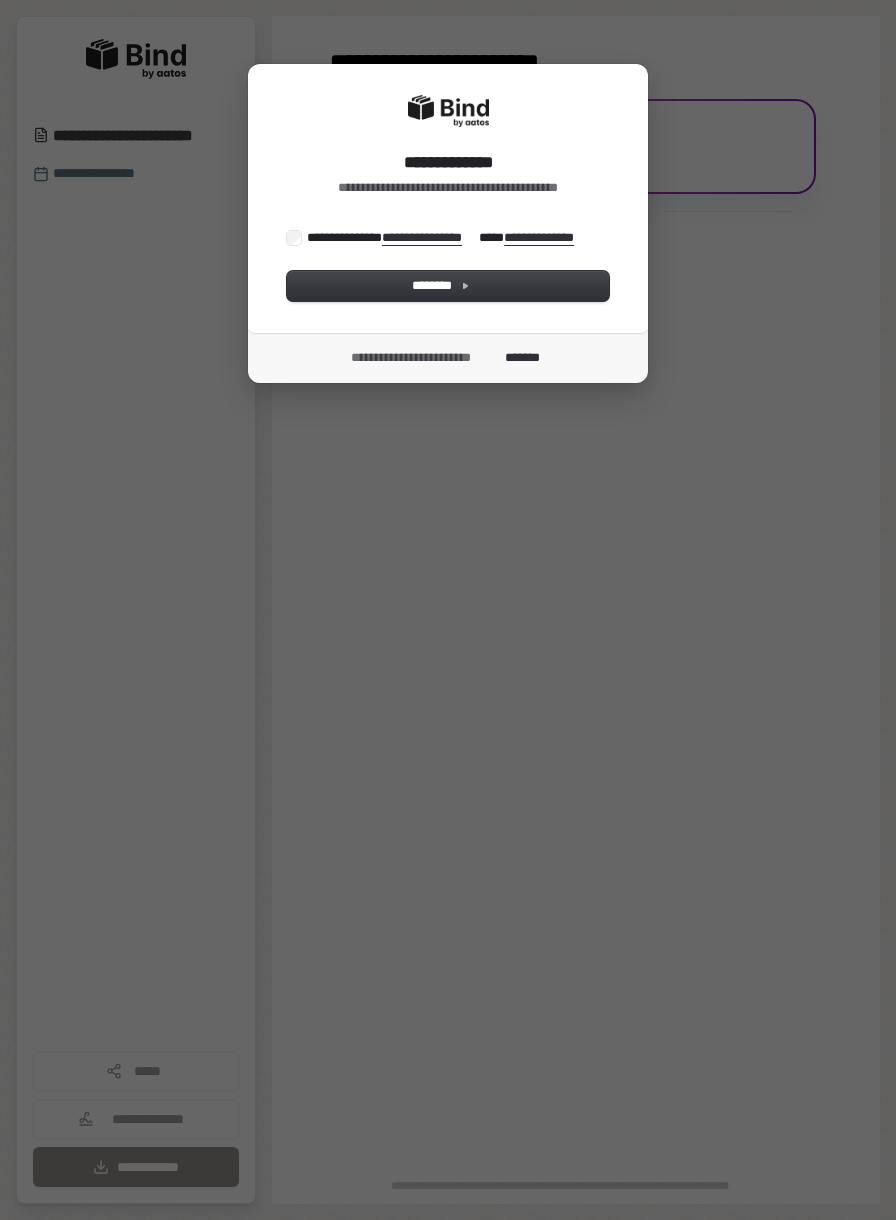 scroll, scrollTop: 0, scrollLeft: 0, axis: both 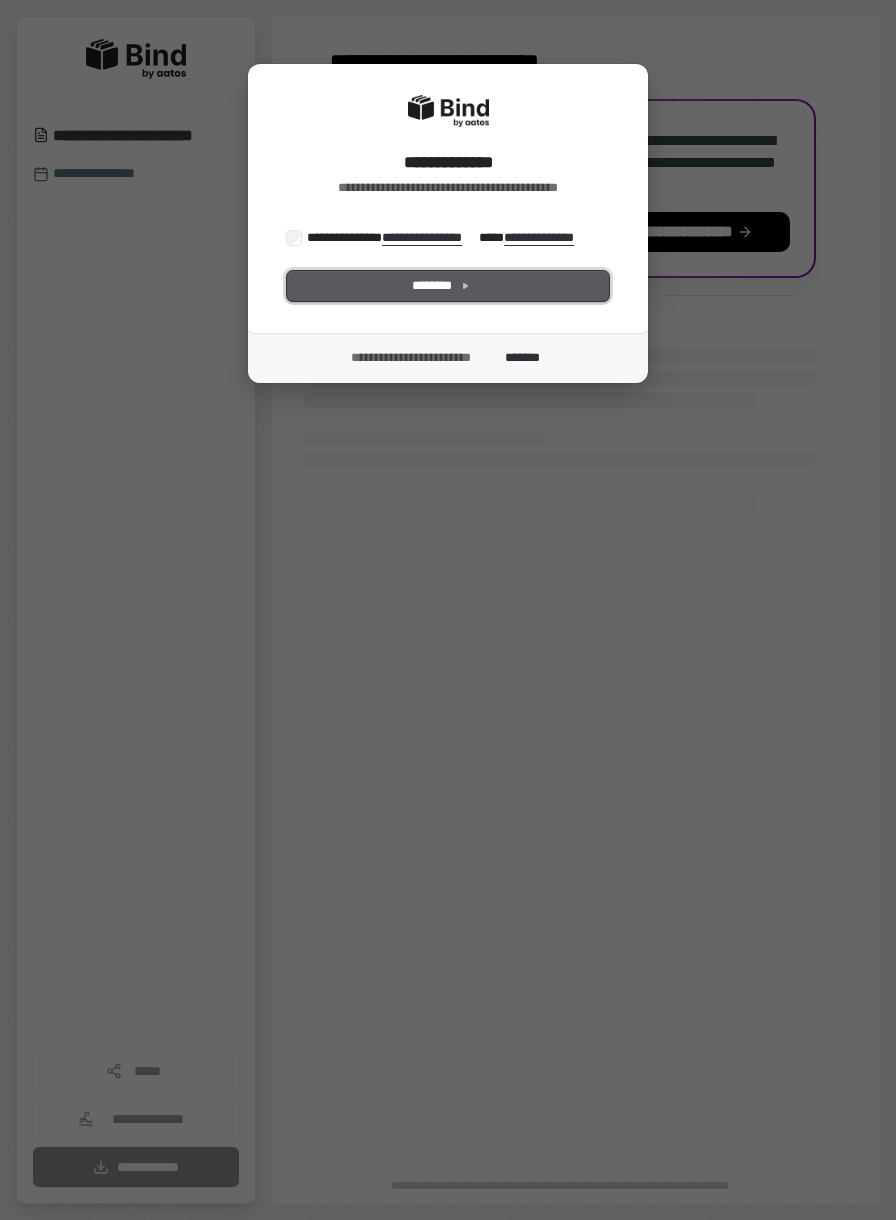 click on "********" at bounding box center [448, 286] 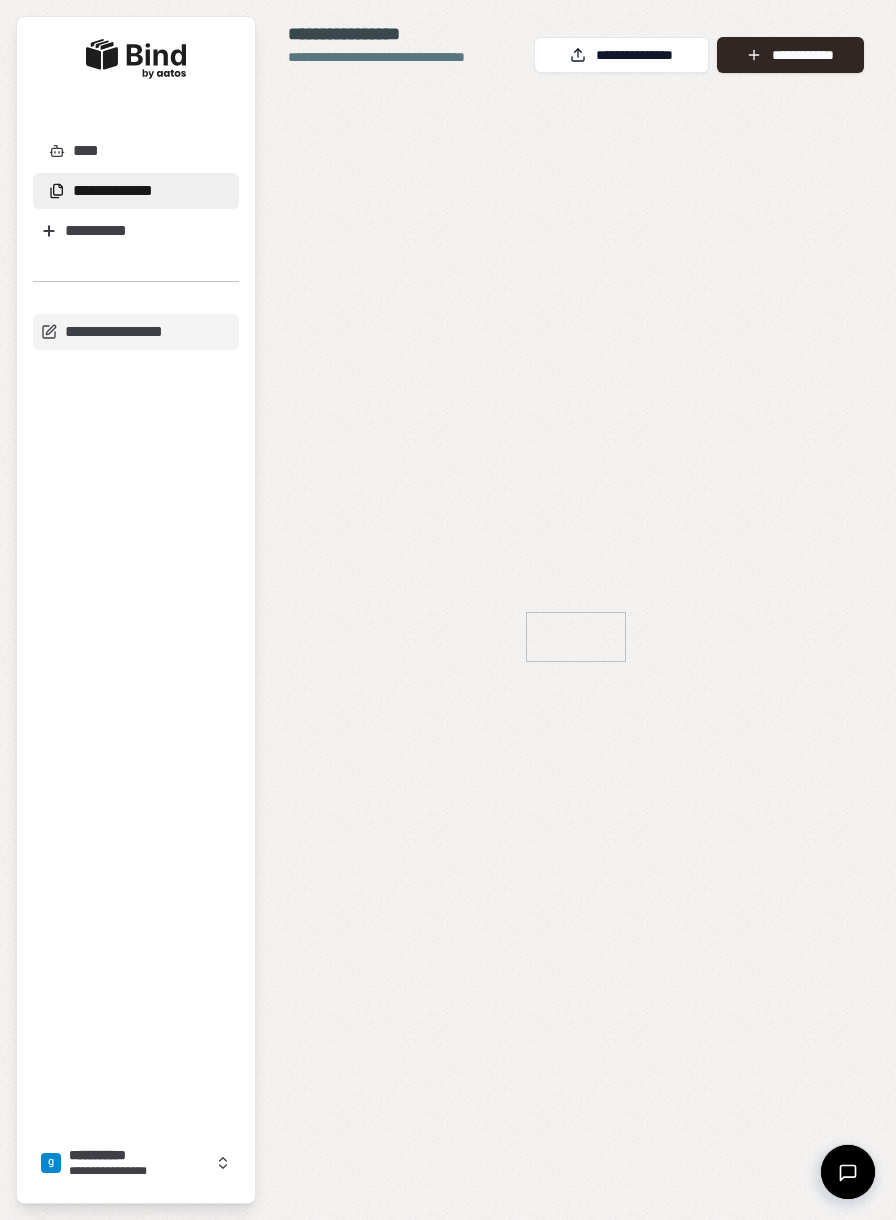 scroll, scrollTop: 0, scrollLeft: 0, axis: both 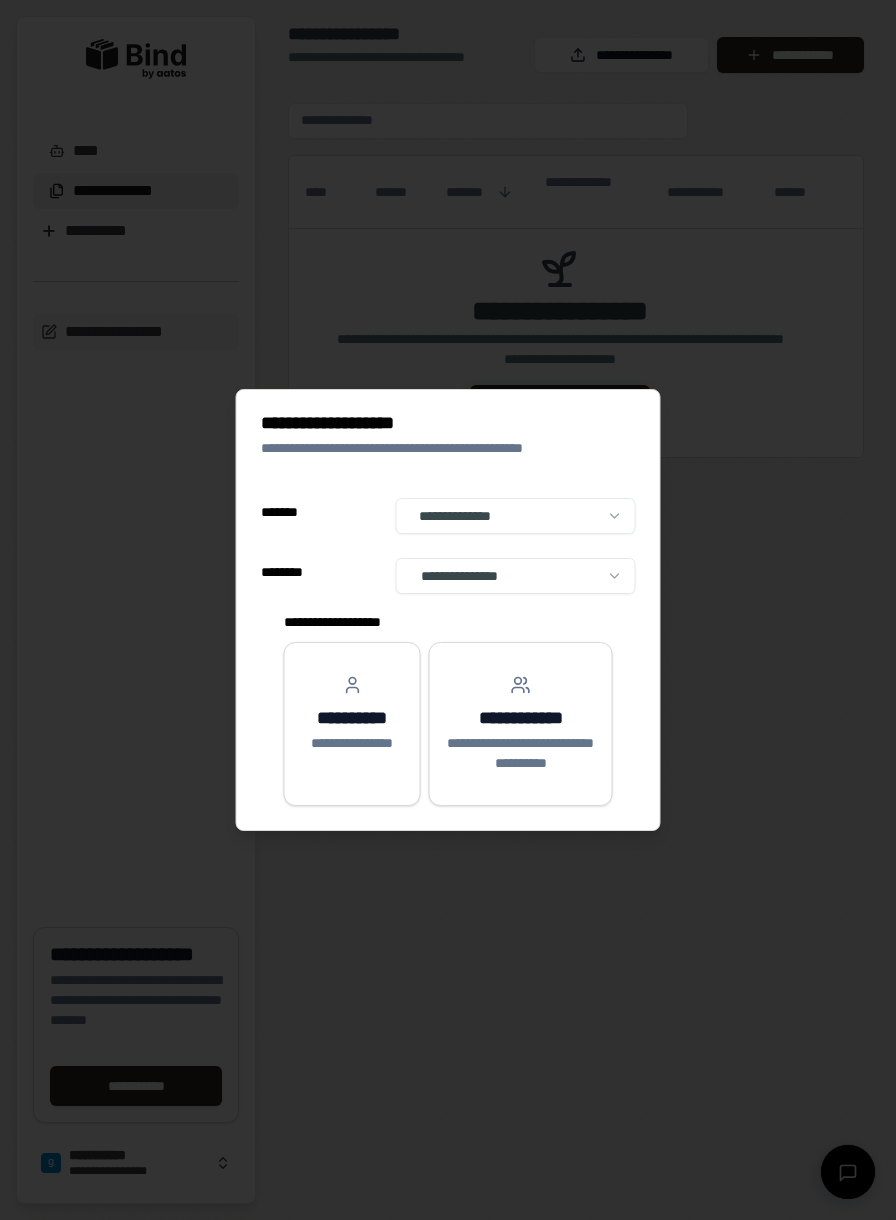 select on "******" 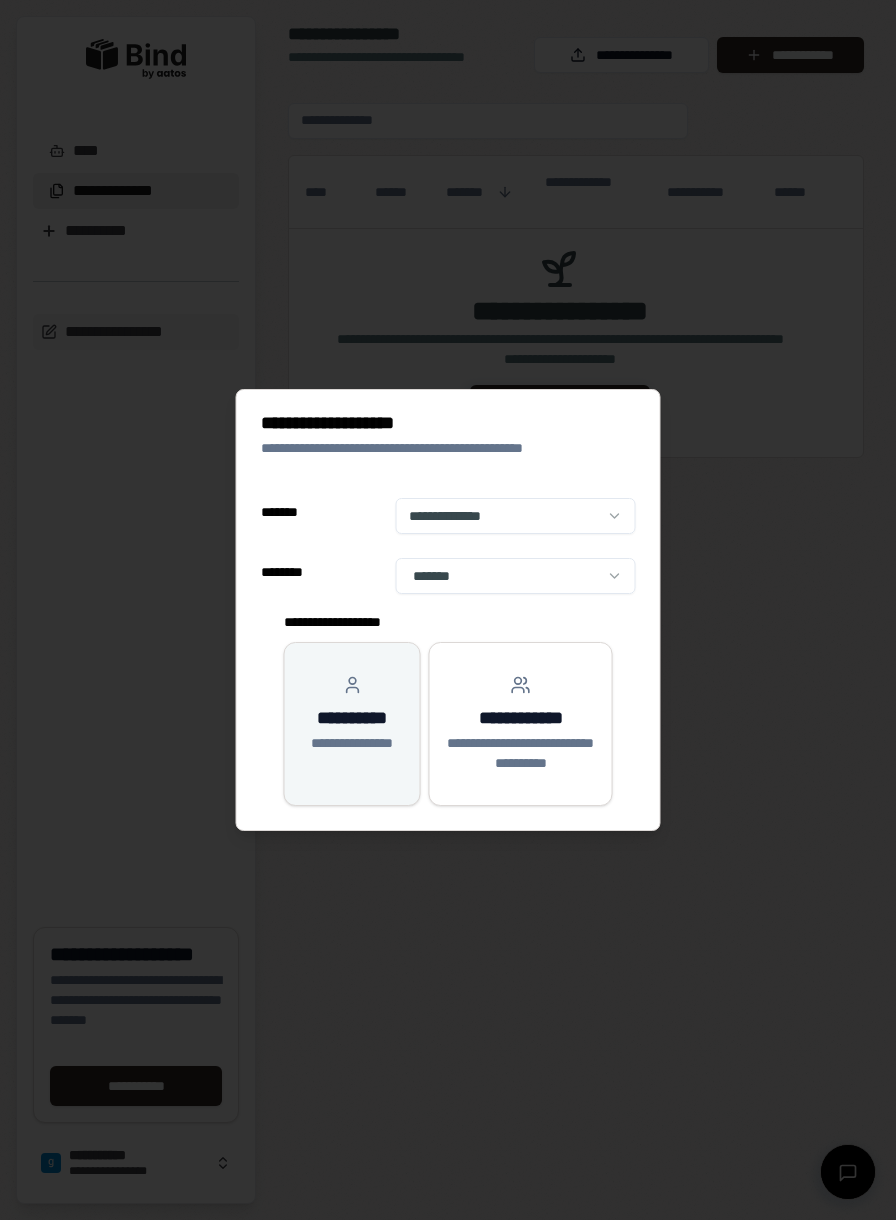 click on "**********" at bounding box center [352, 714] 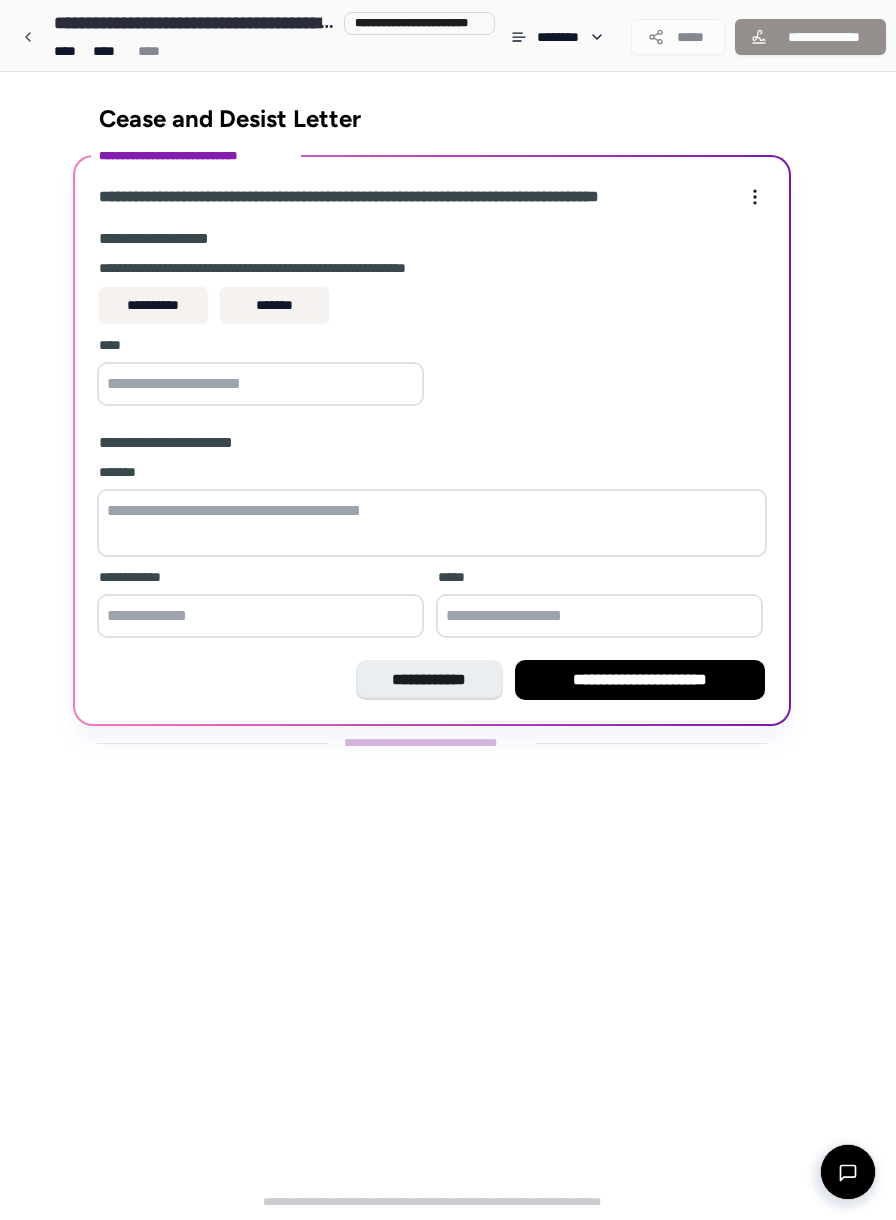 click at bounding box center [260, 384] 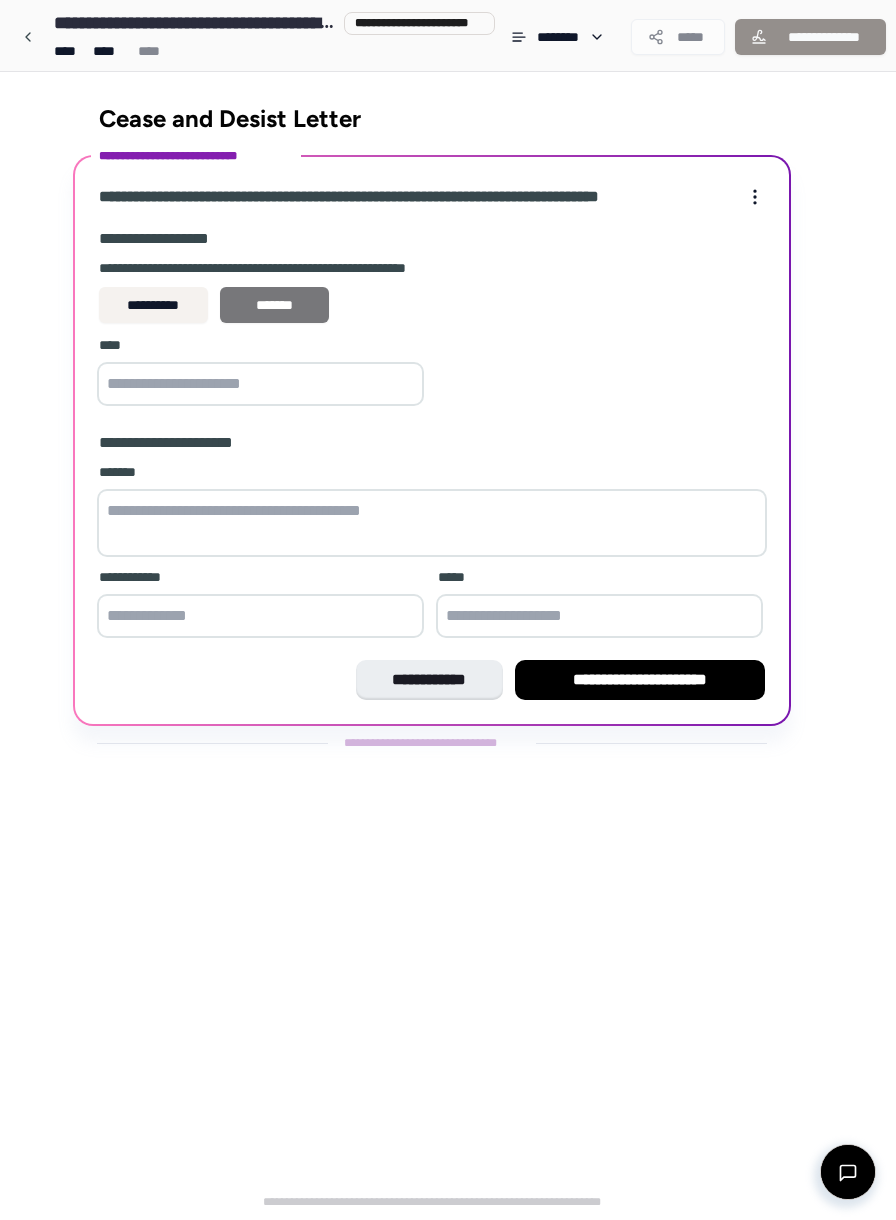 click on "*******" at bounding box center [274, 305] 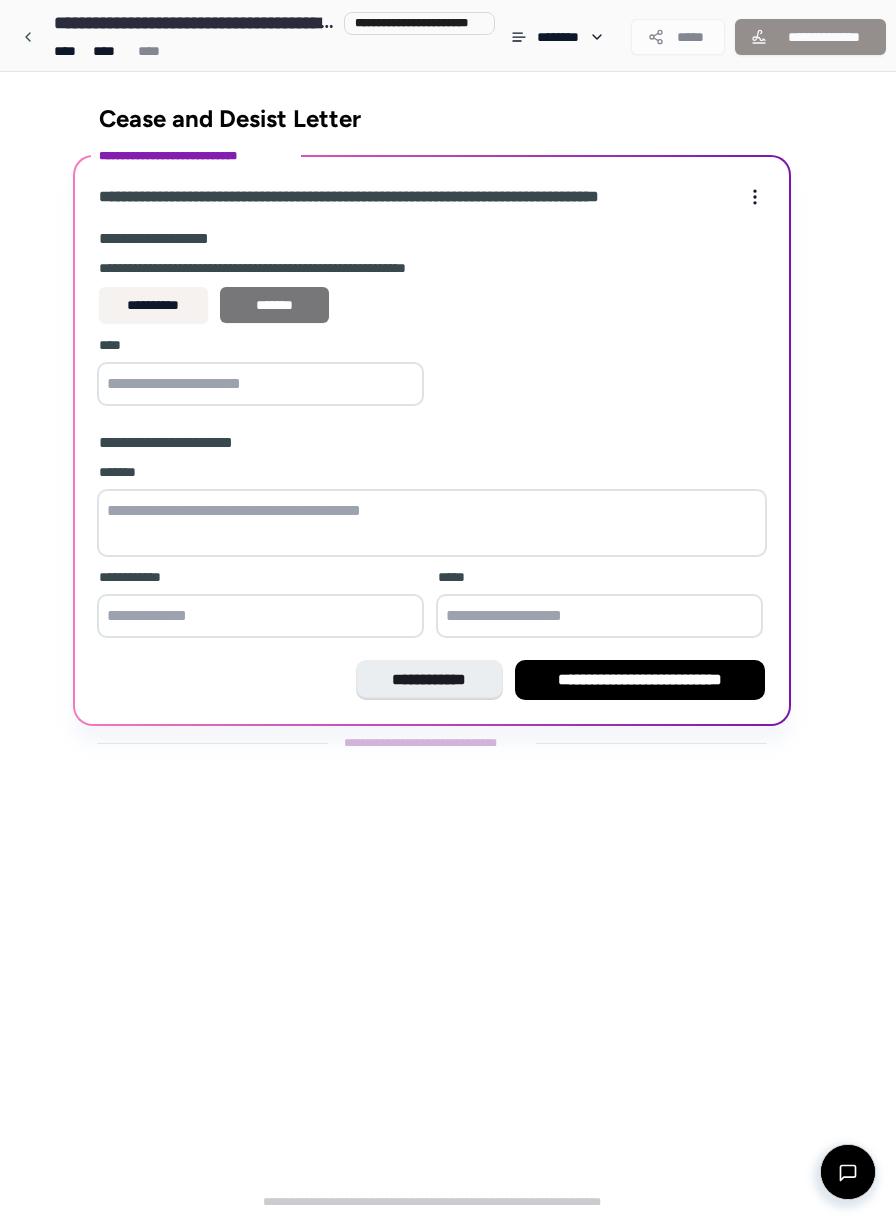 click on "*******" at bounding box center (274, 305) 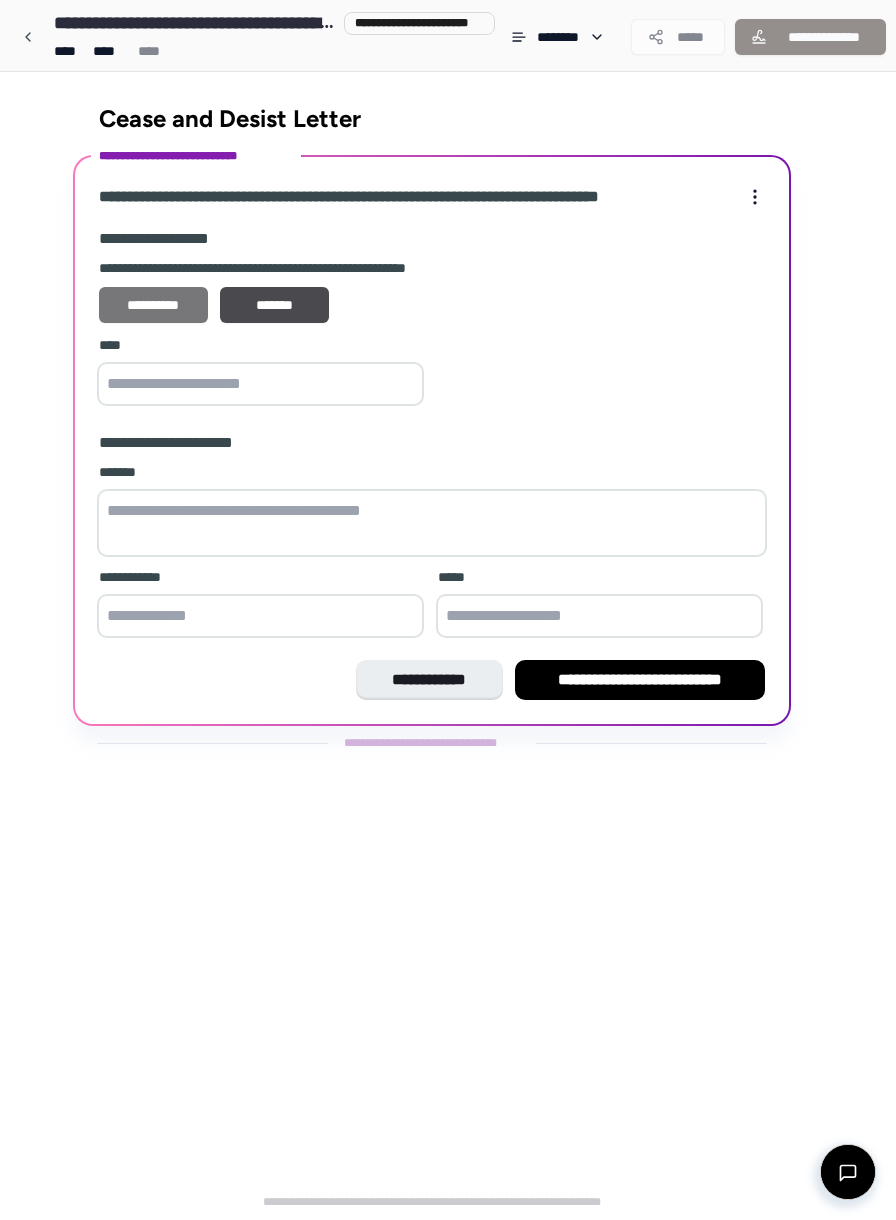 click on "**********" at bounding box center [153, 305] 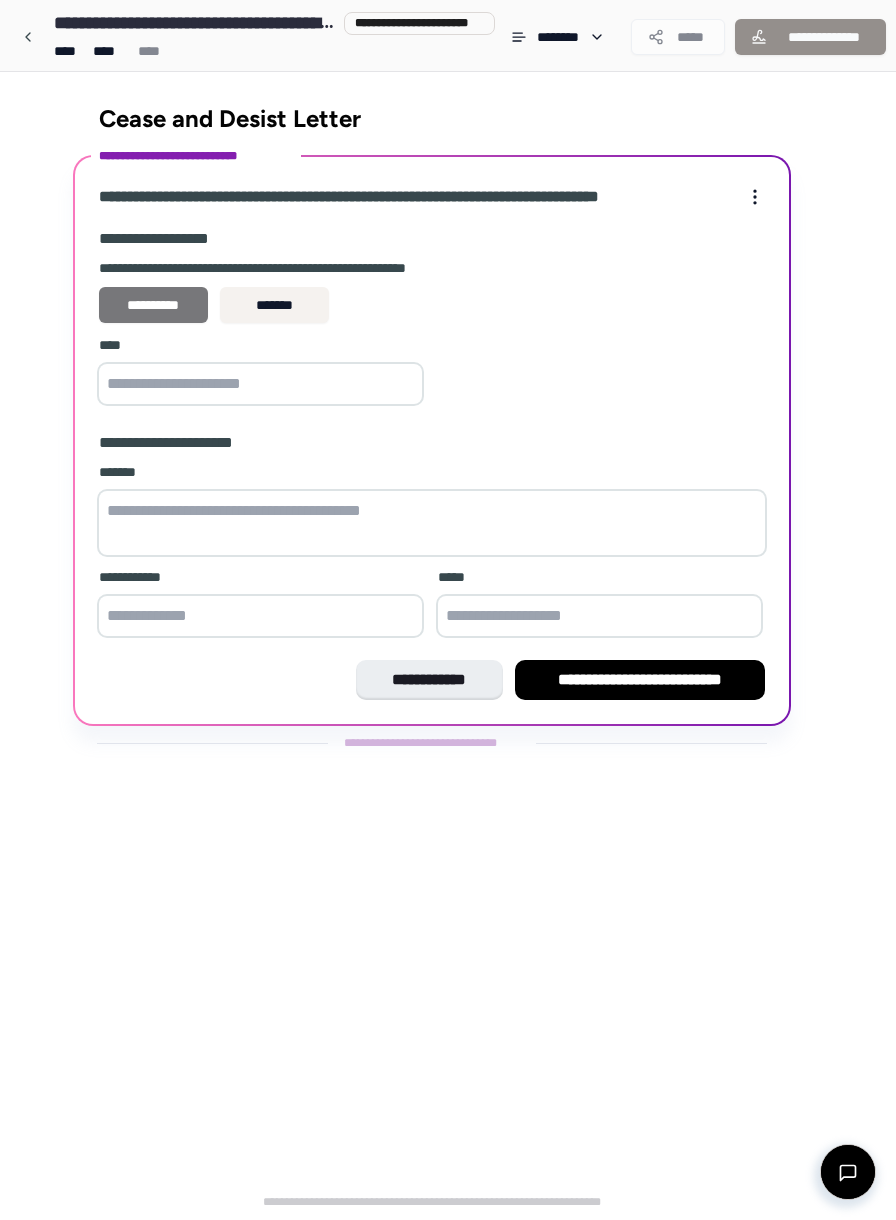 click on "**********" at bounding box center [153, 305] 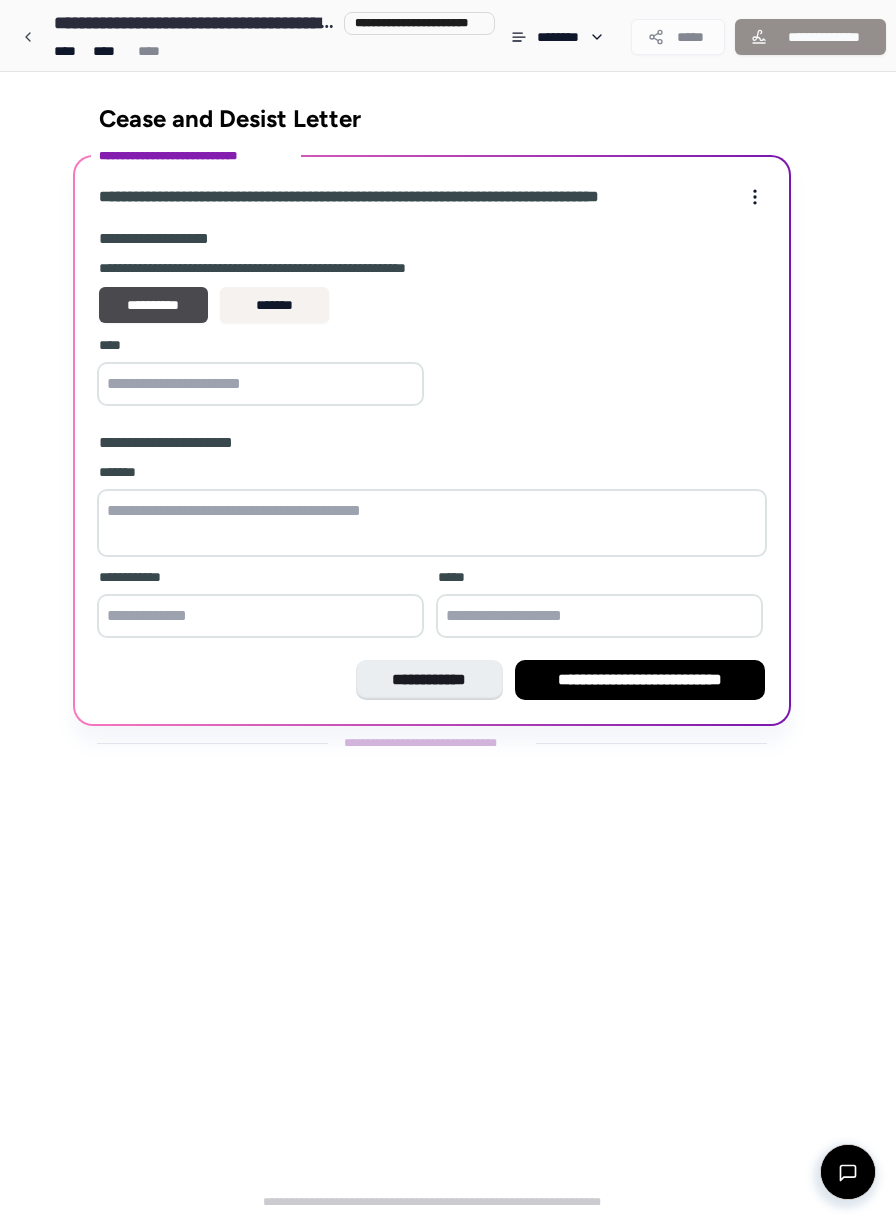 click on "****" at bounding box center [260, 373] 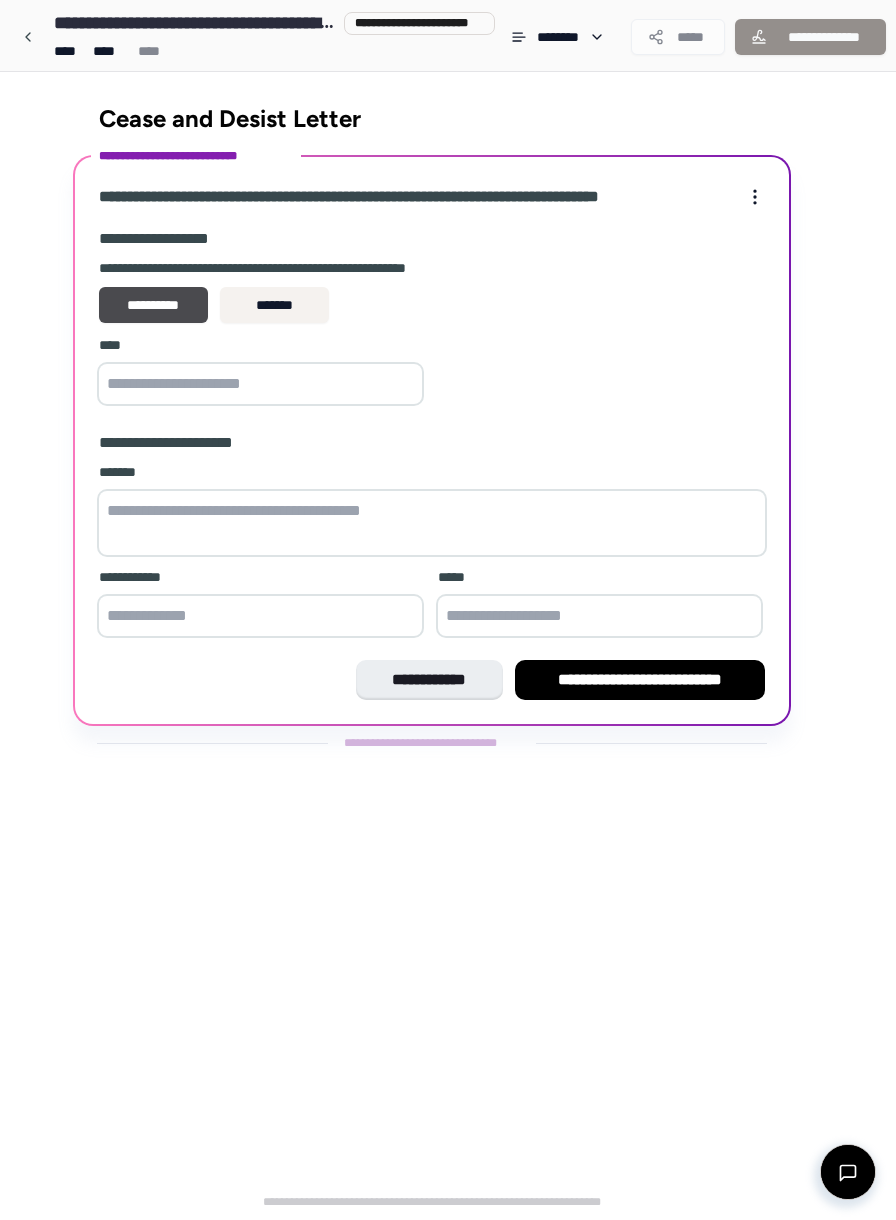 click at bounding box center [260, 384] 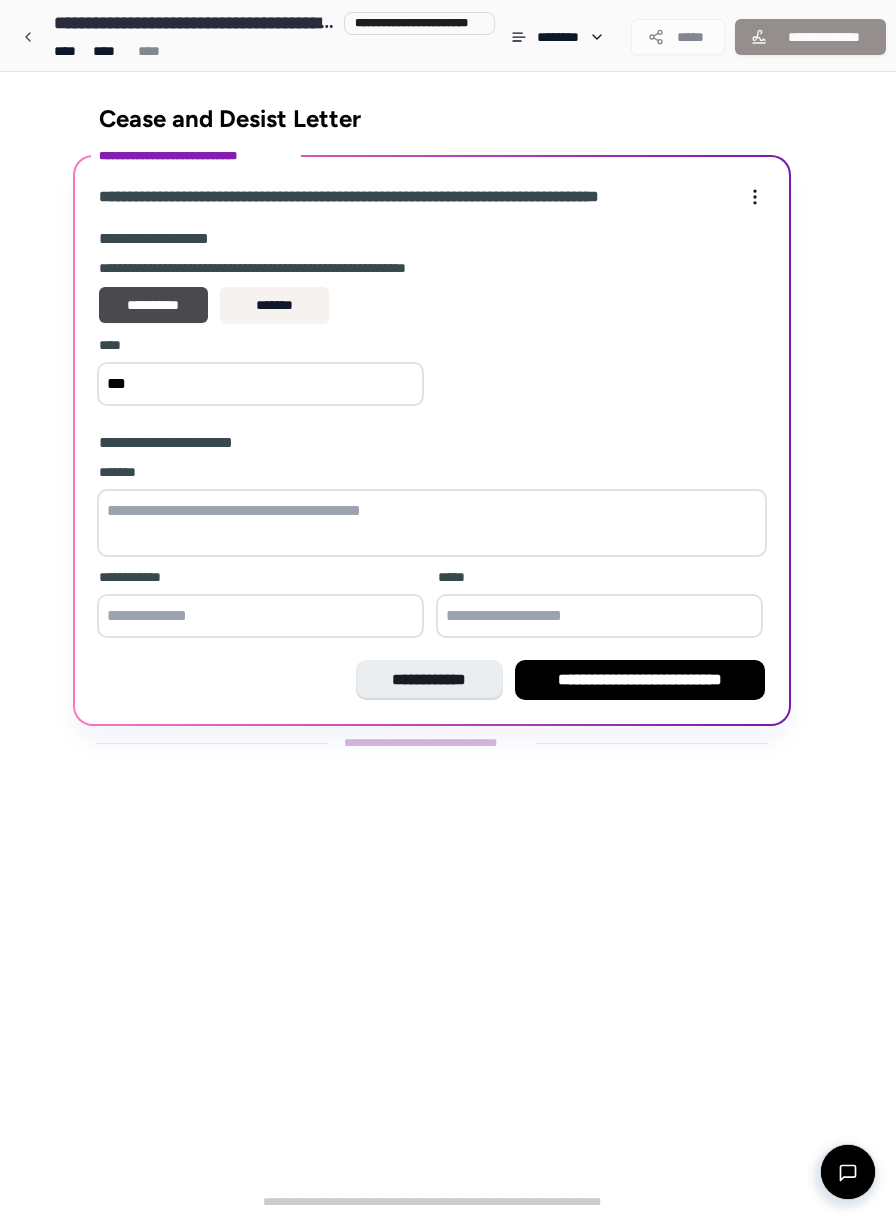 type on "***" 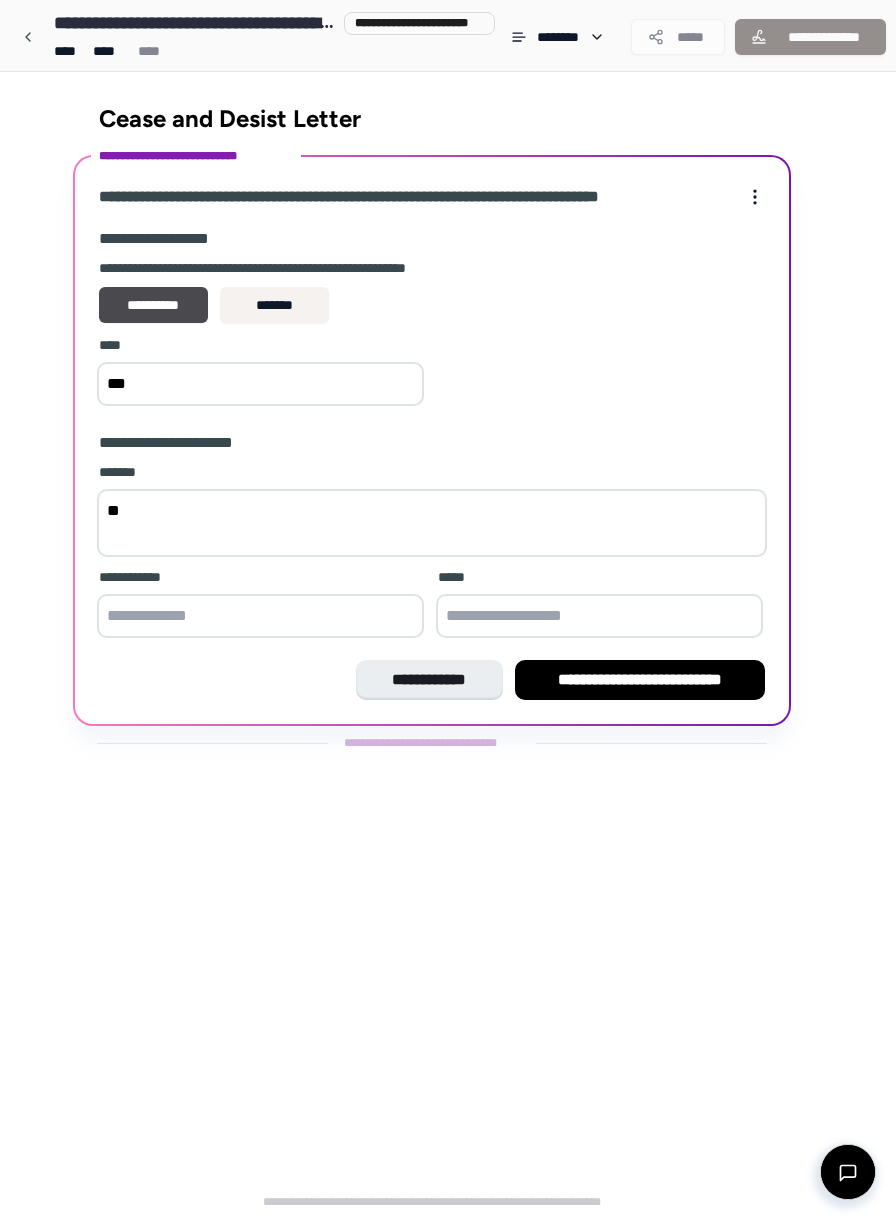 type on "*" 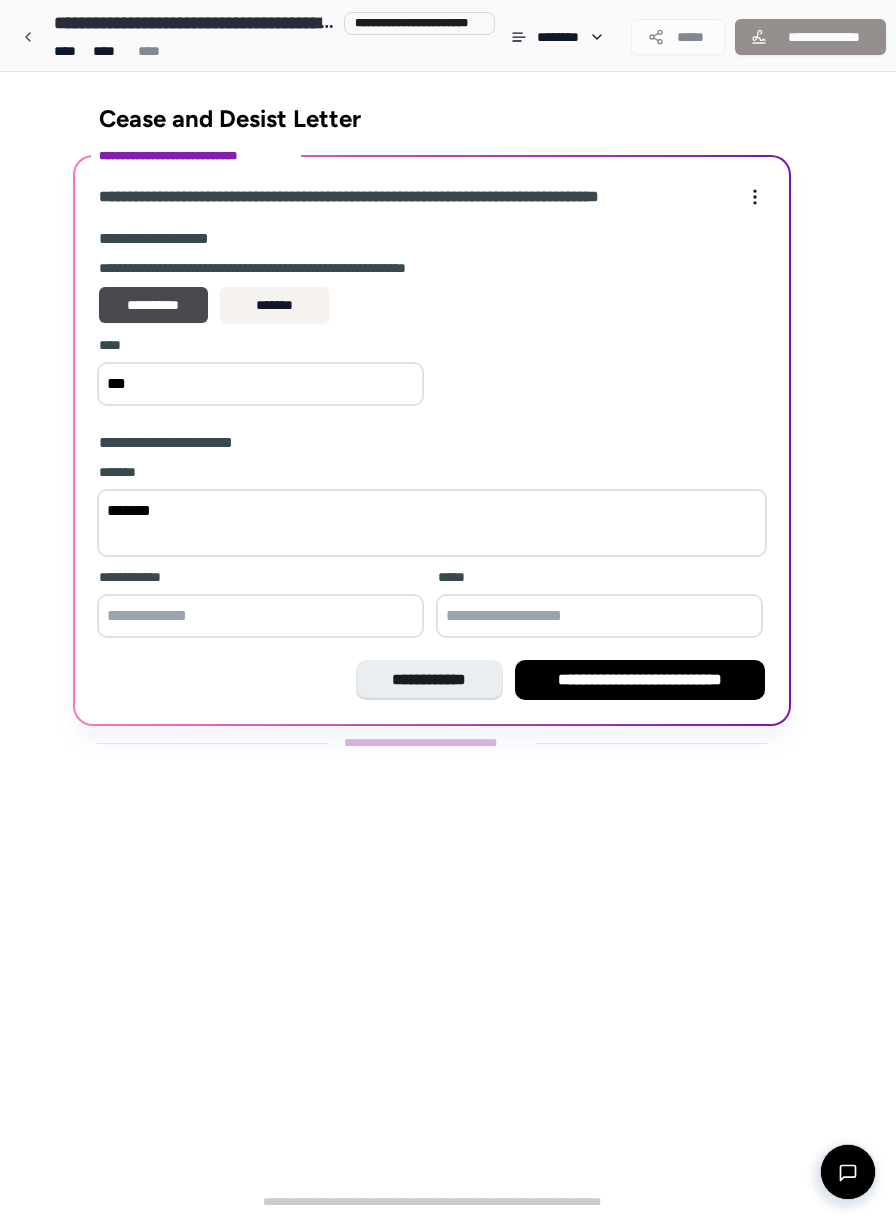 type on "*******" 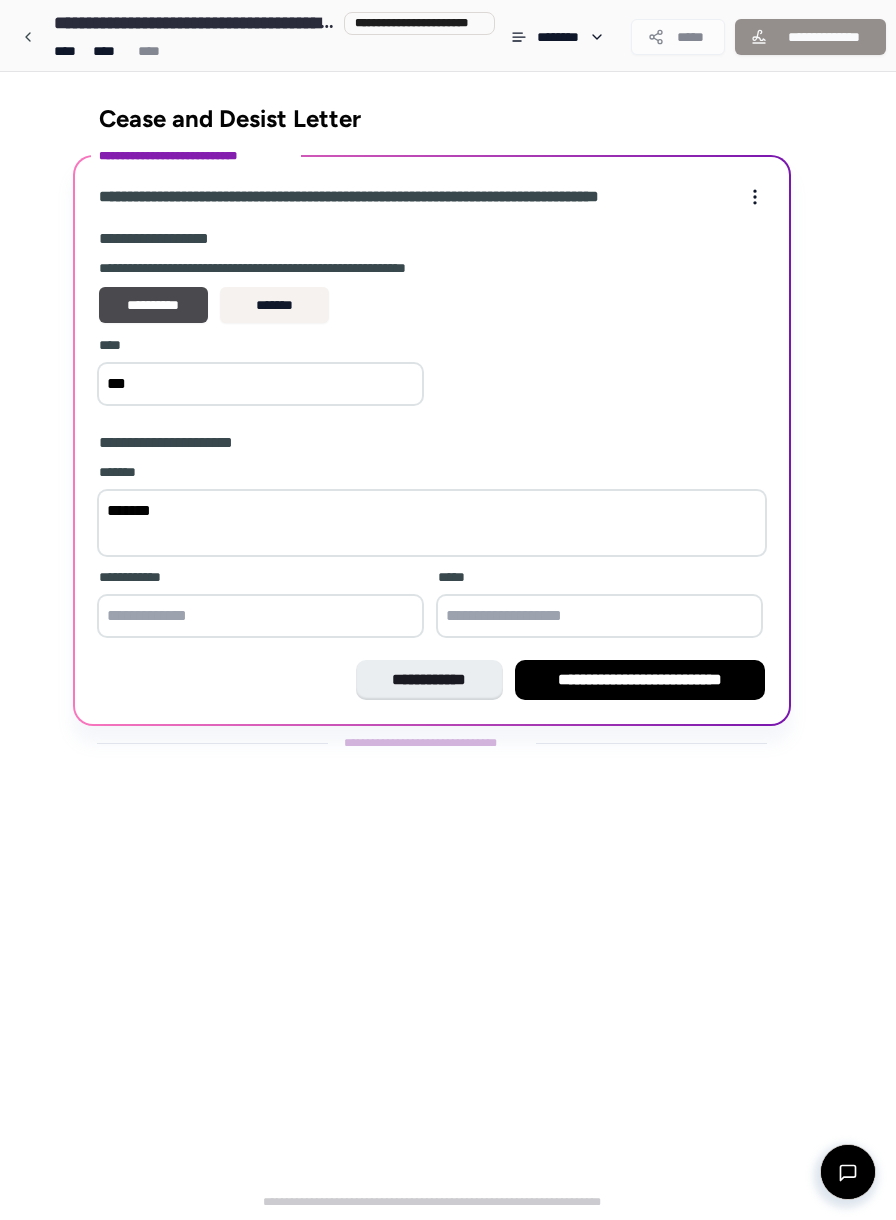 drag, startPoint x: 341, startPoint y: 615, endPoint x: 358, endPoint y: 616, distance: 17.029387 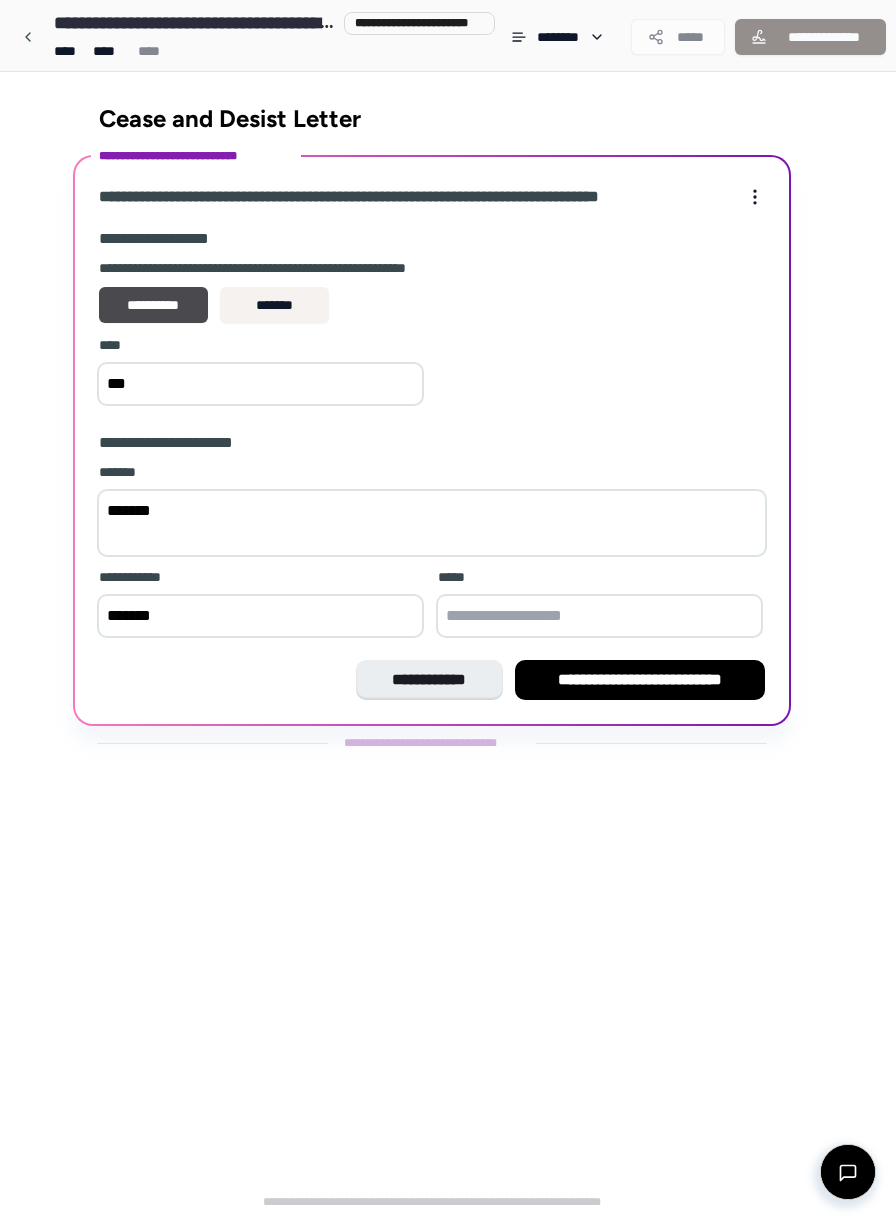 type on "*******" 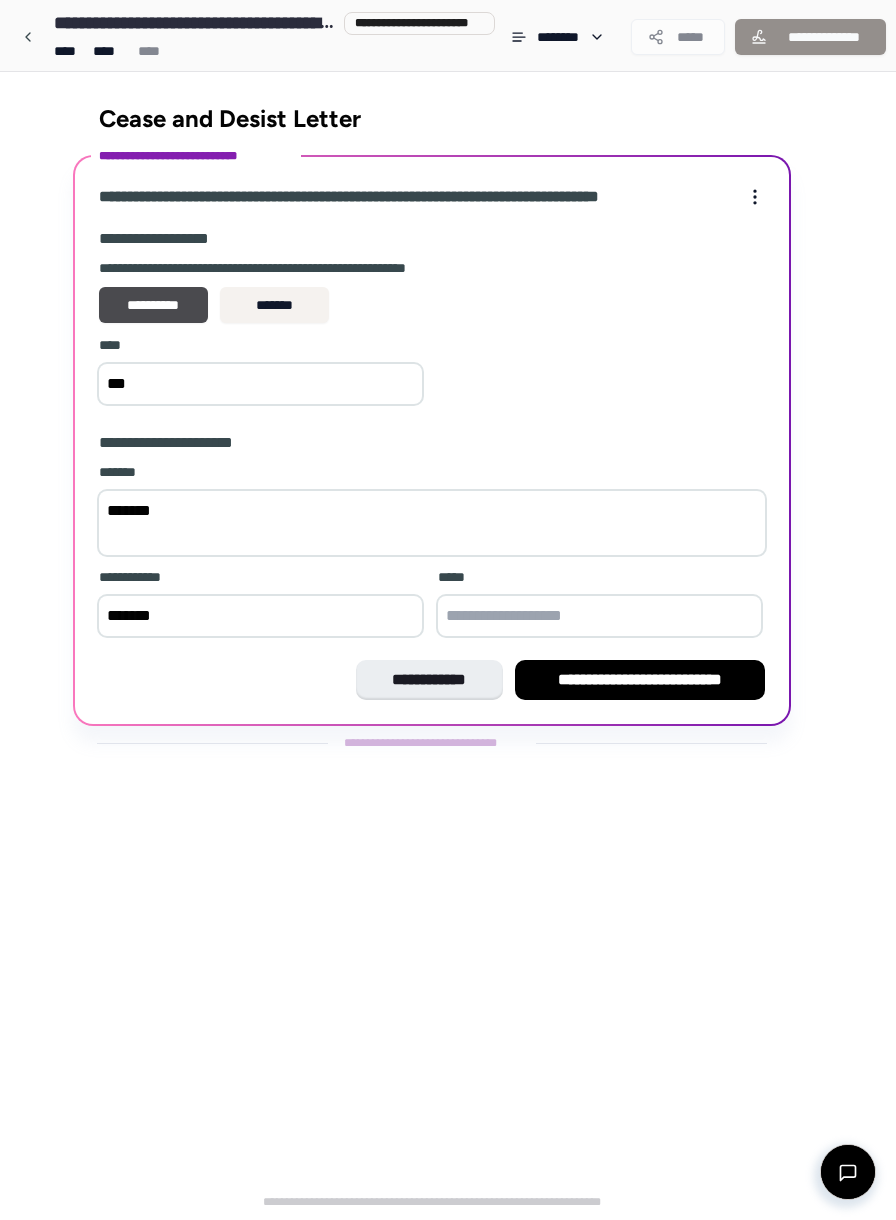 click at bounding box center (599, 616) 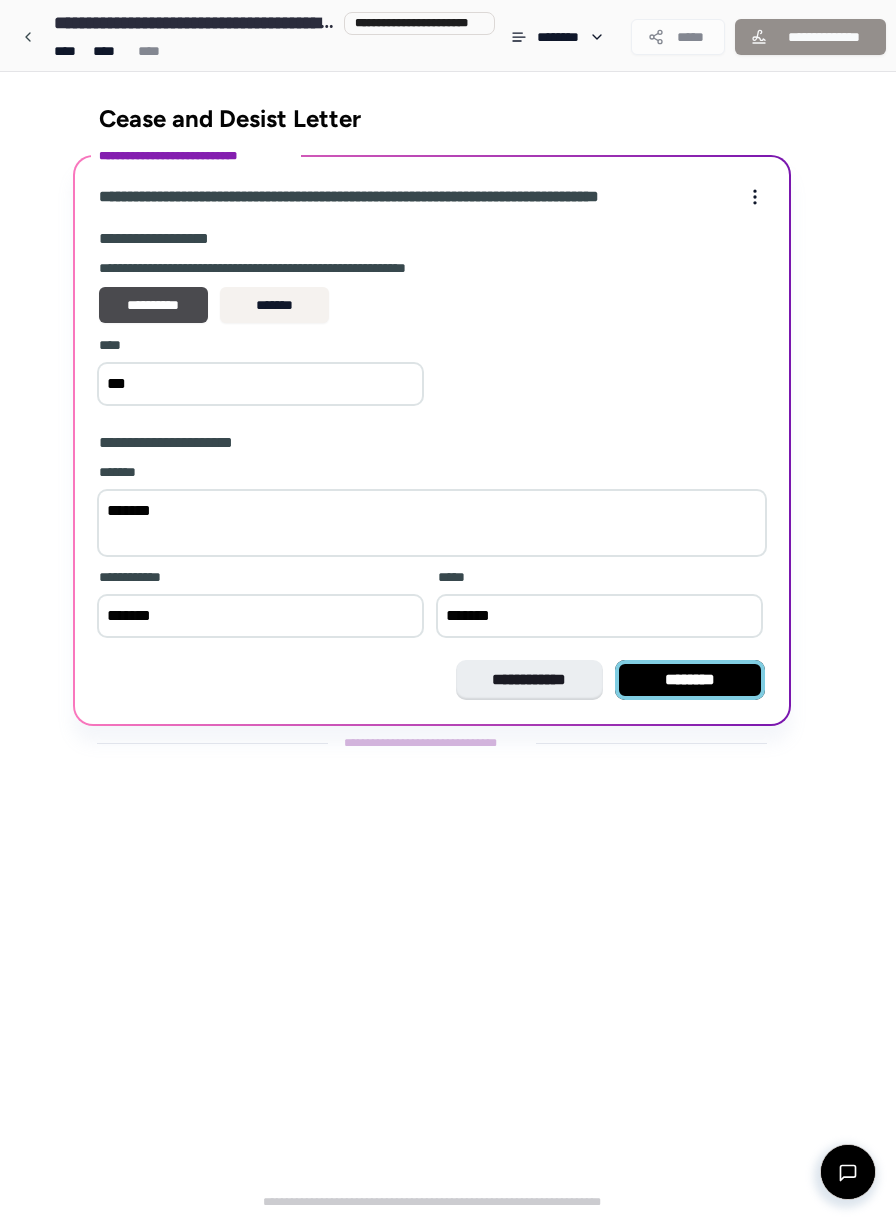 type on "*******" 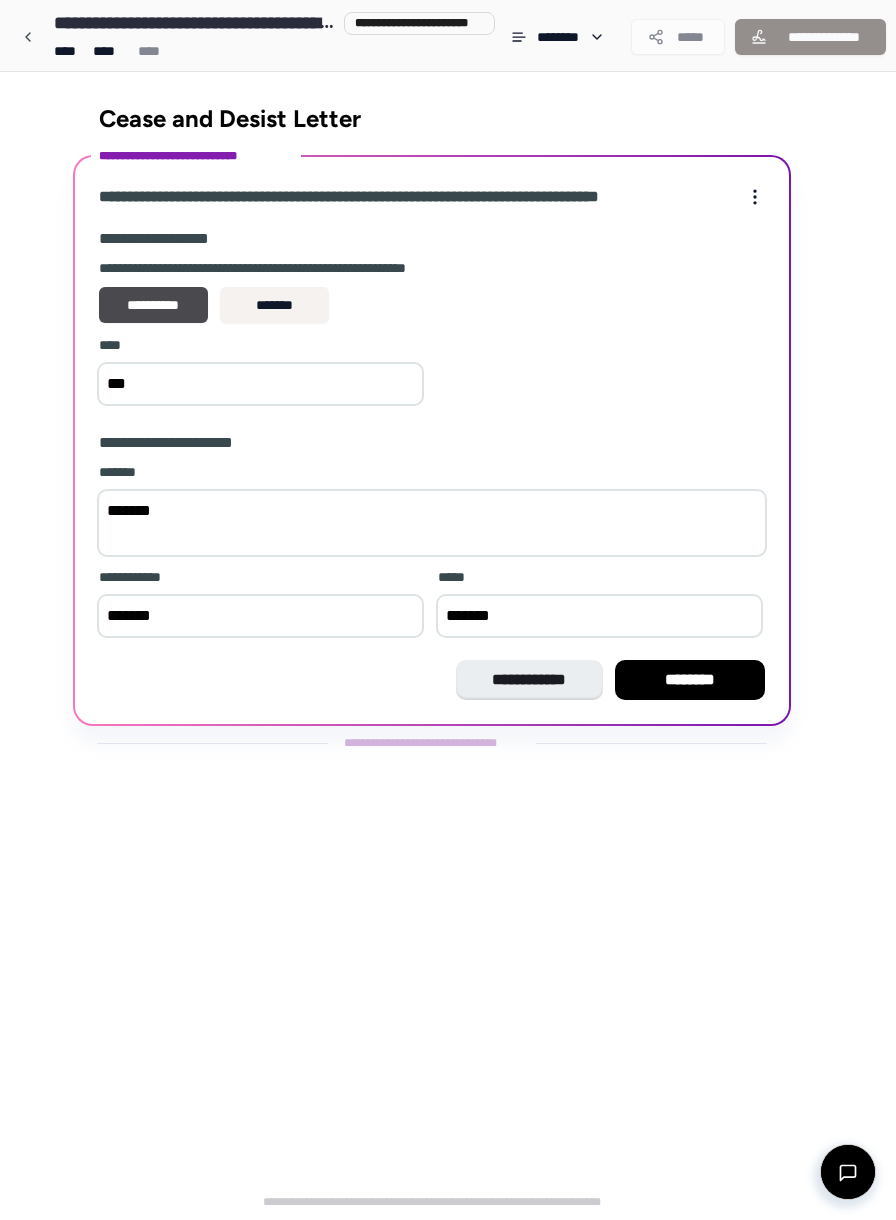 click on "********" at bounding box center [690, 680] 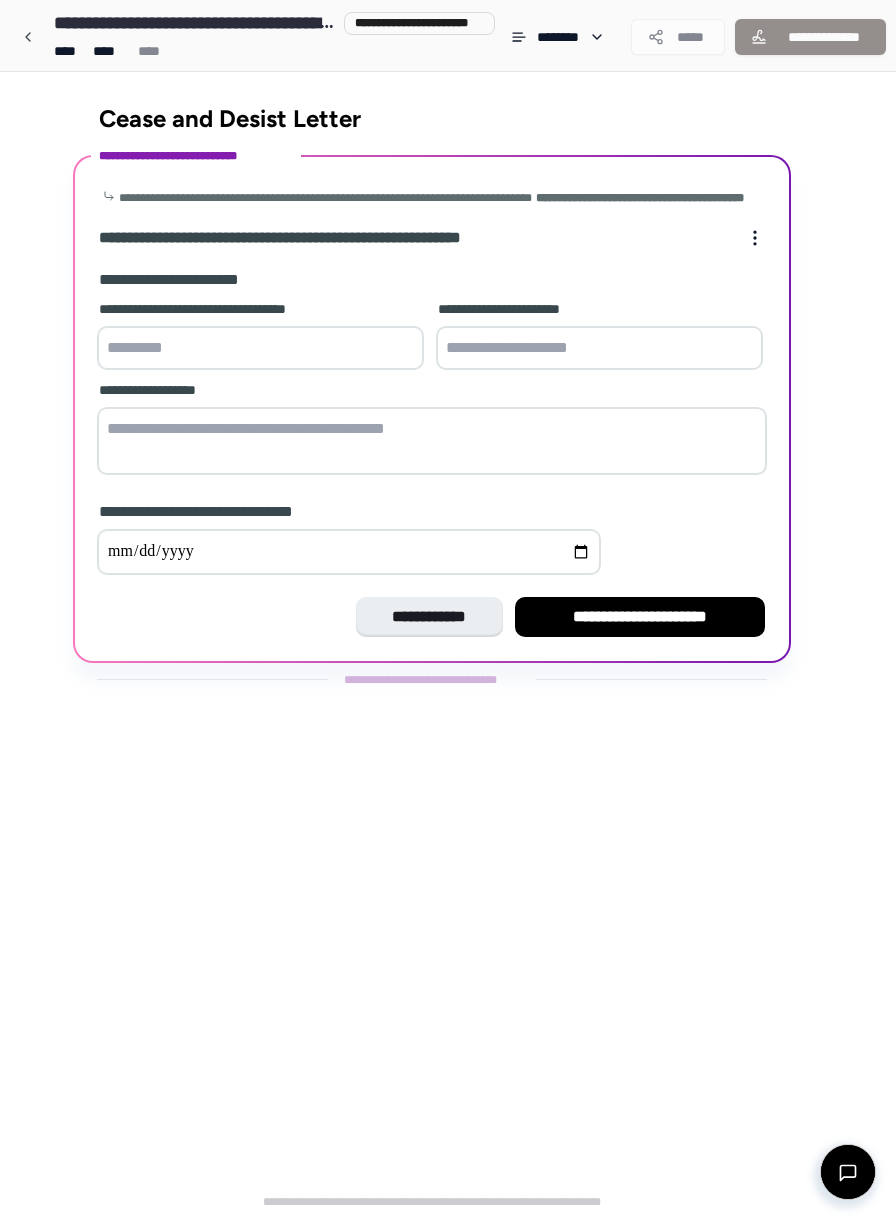 click at bounding box center [260, 348] 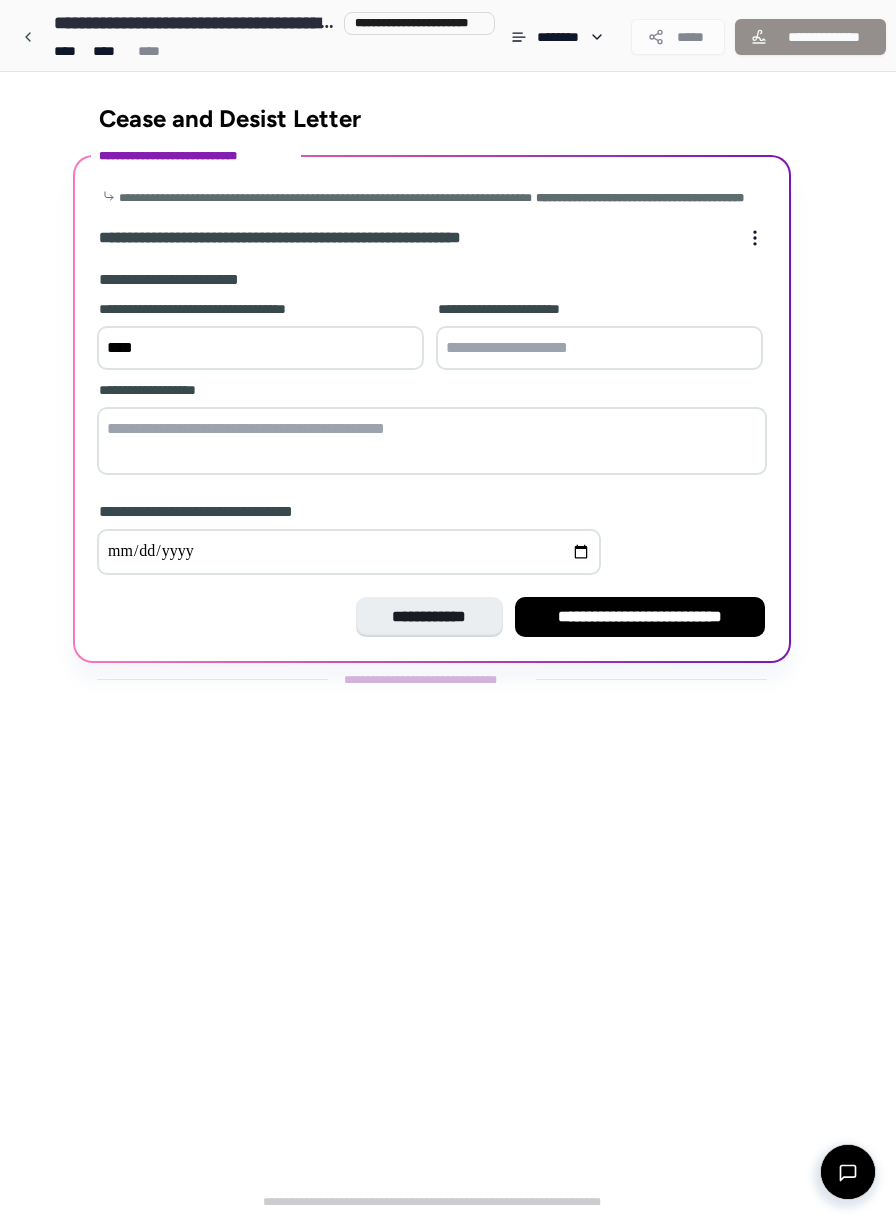 type on "***" 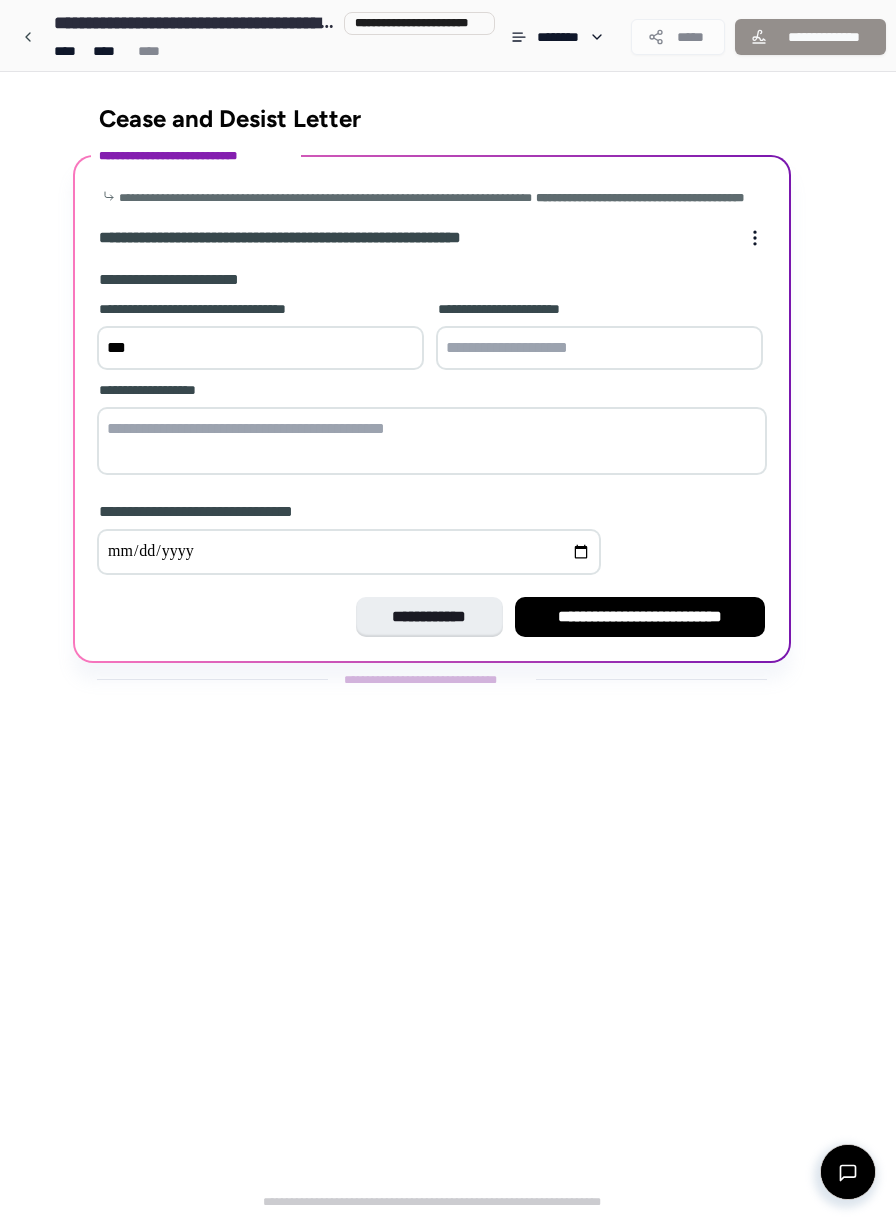 click at bounding box center [599, 348] 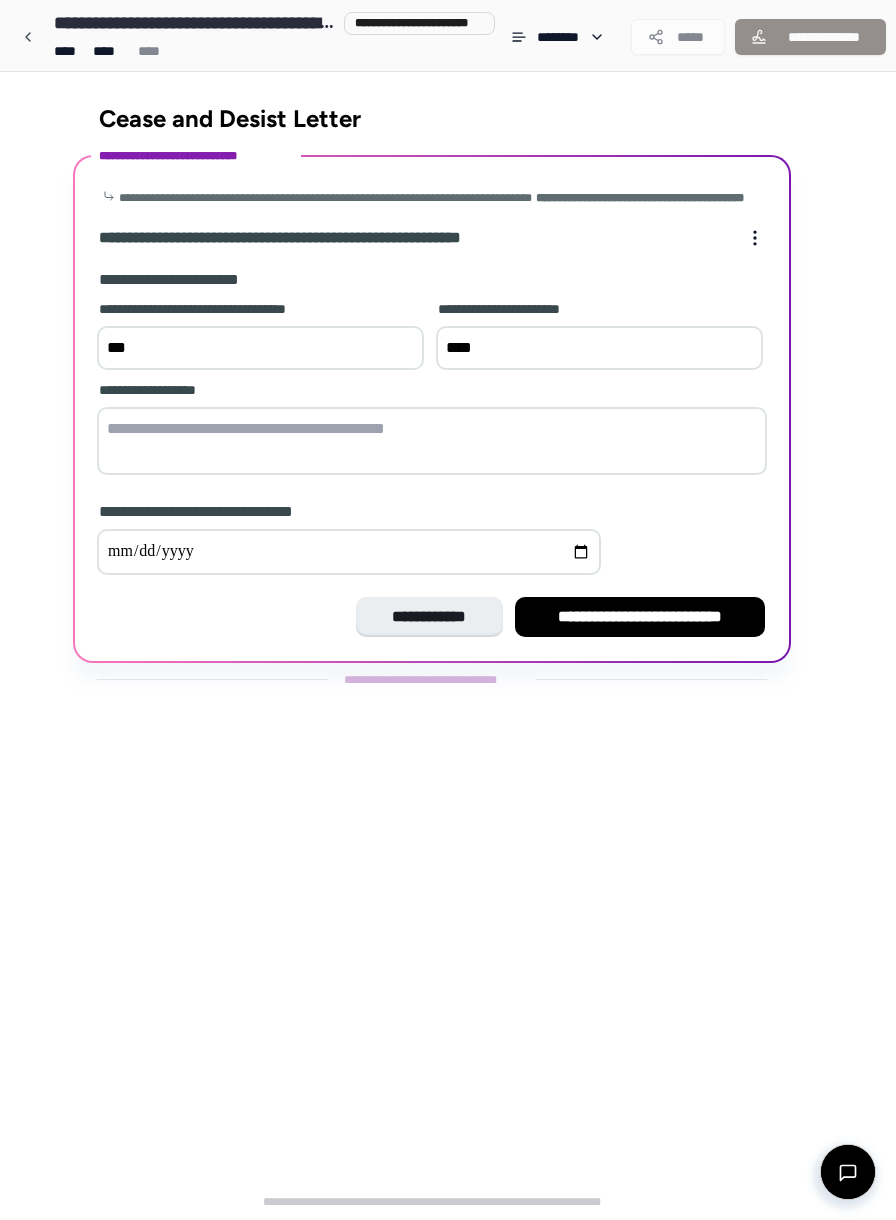 type on "****" 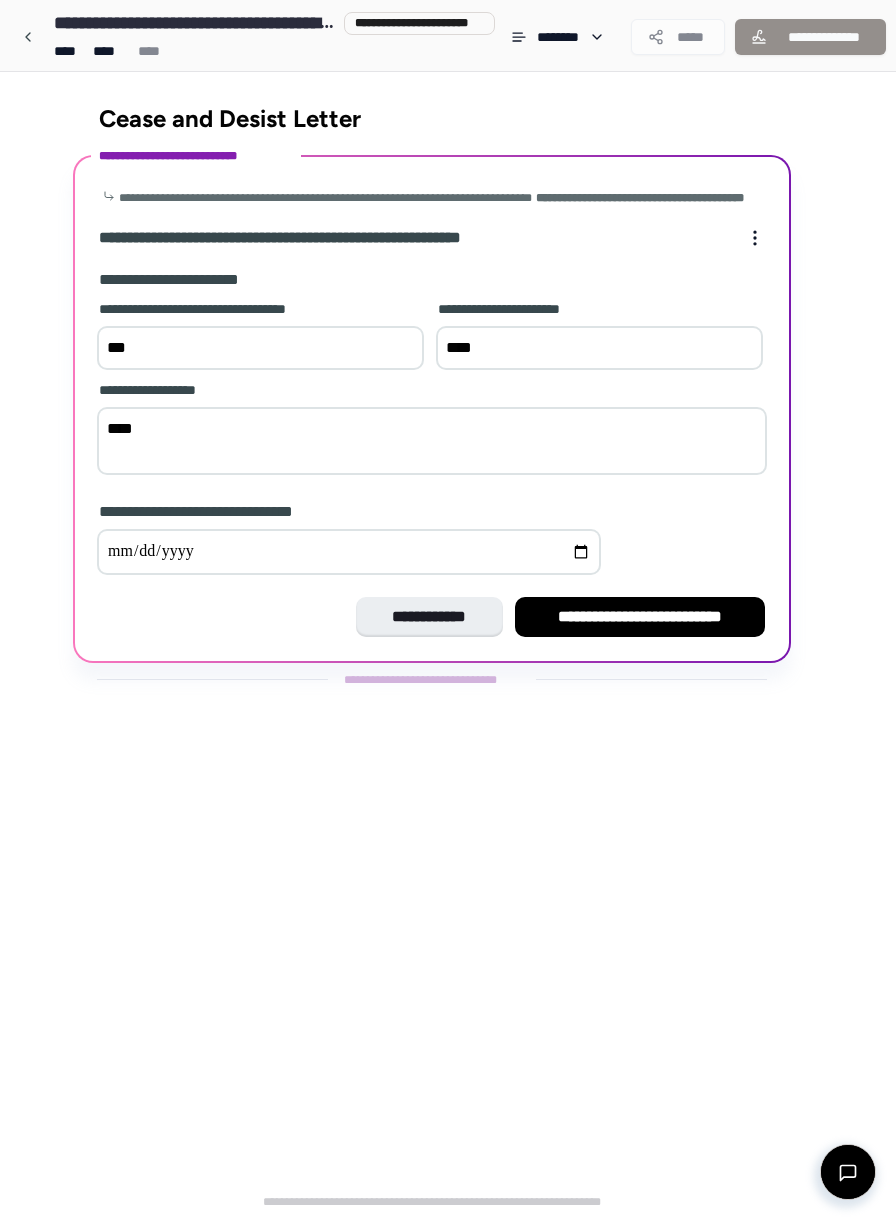 type on "****" 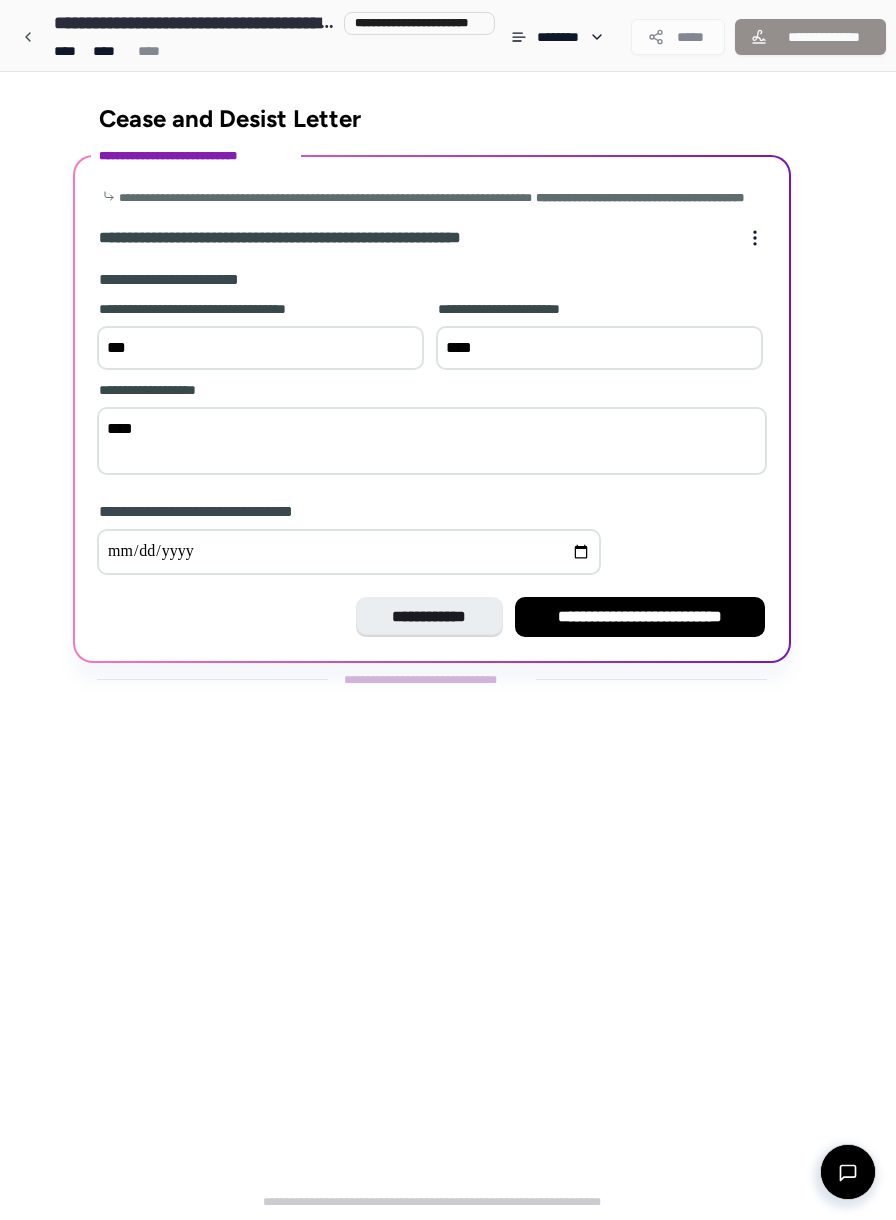 click at bounding box center (349, 552) 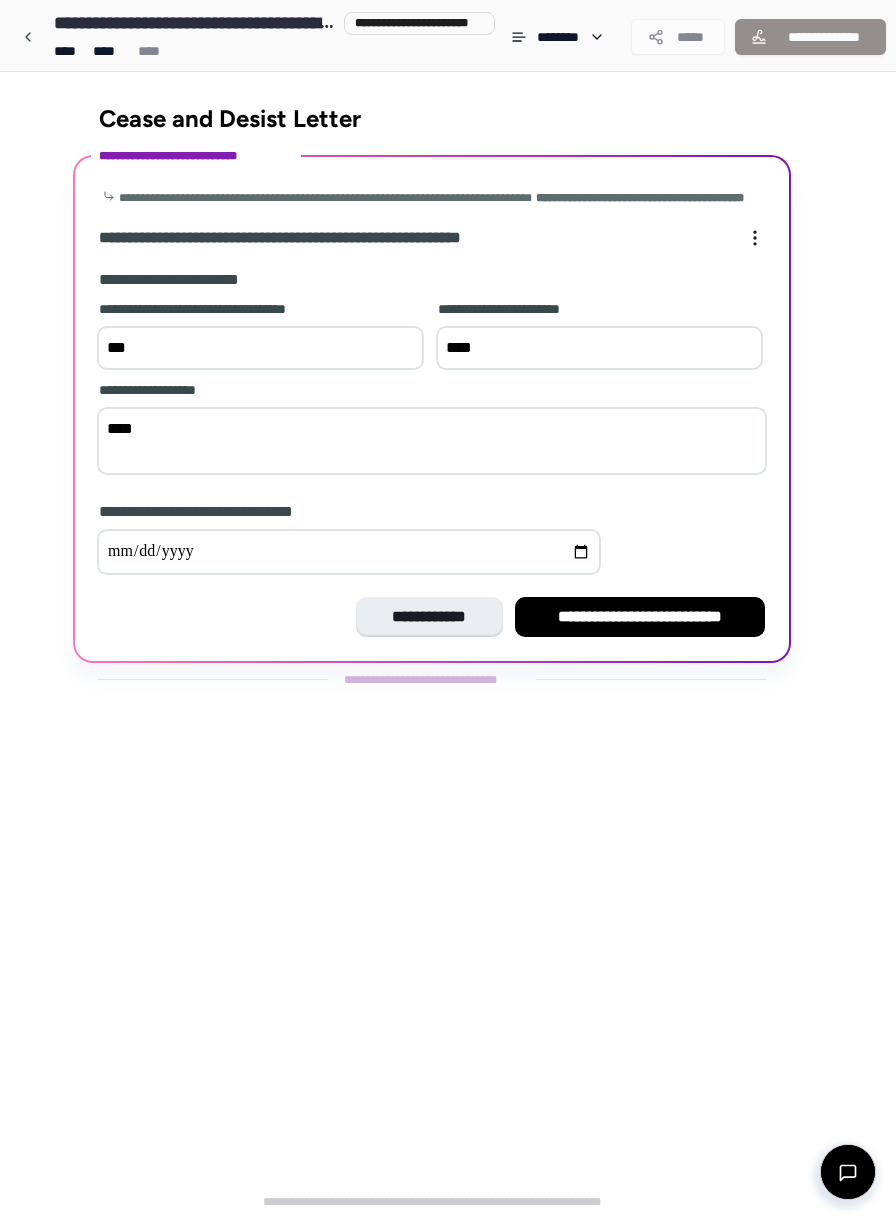 type on "**********" 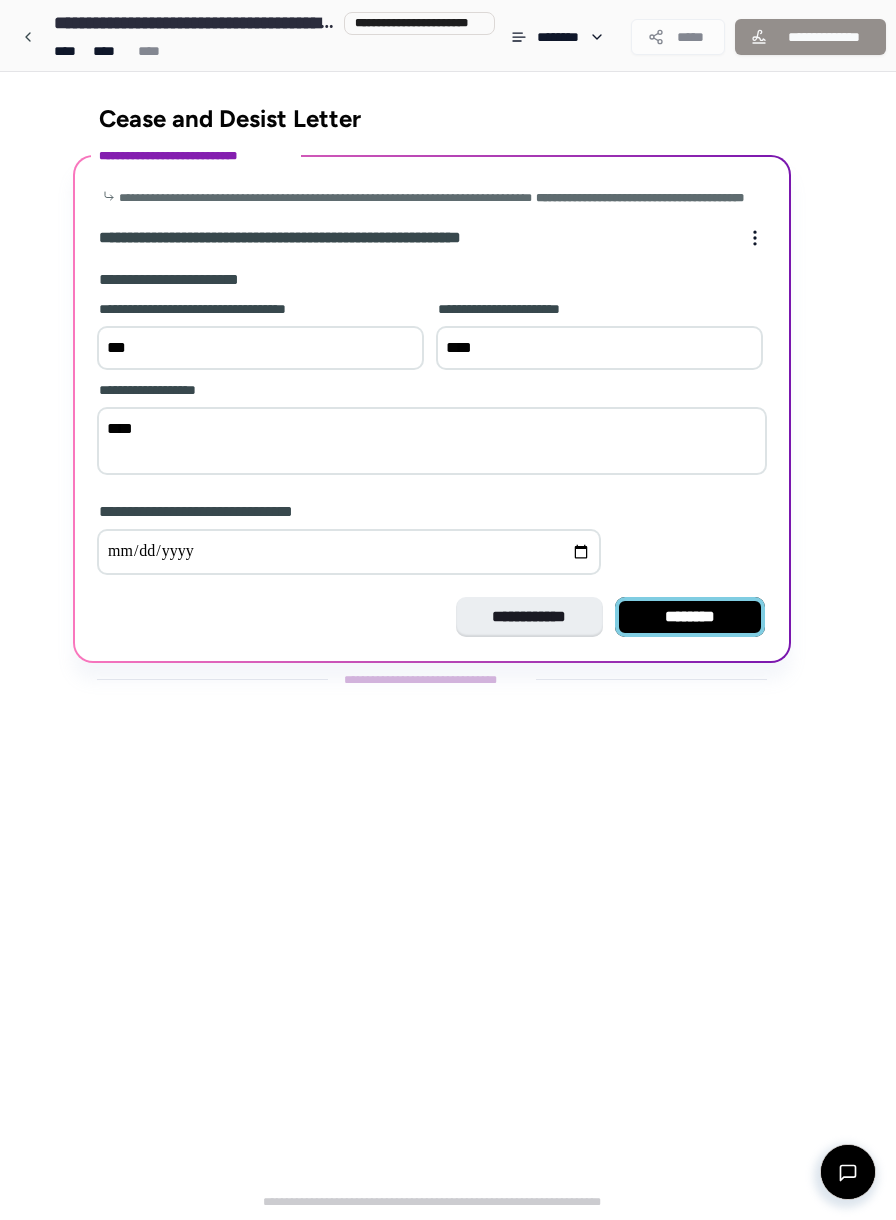 click on "********" at bounding box center [690, 617] 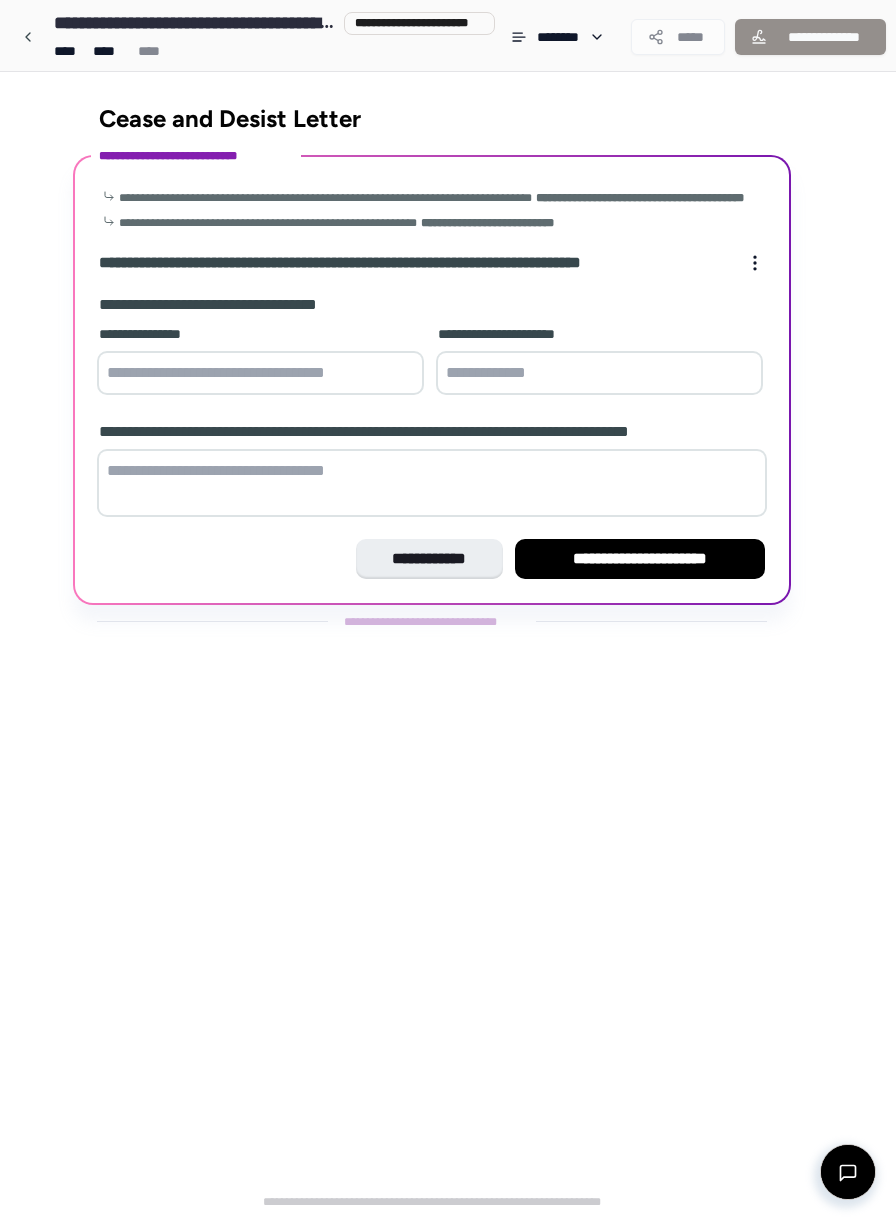 click at bounding box center (599, 373) 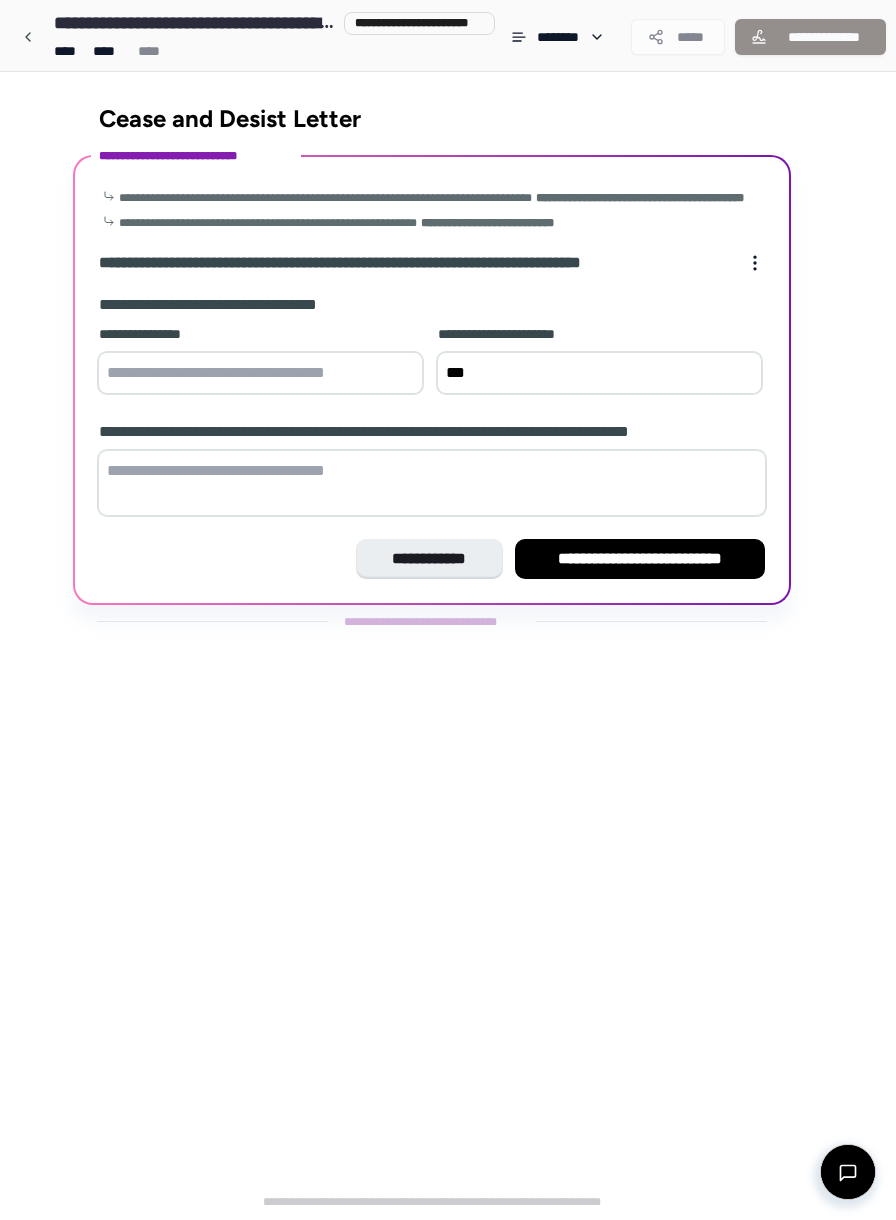 type on "***" 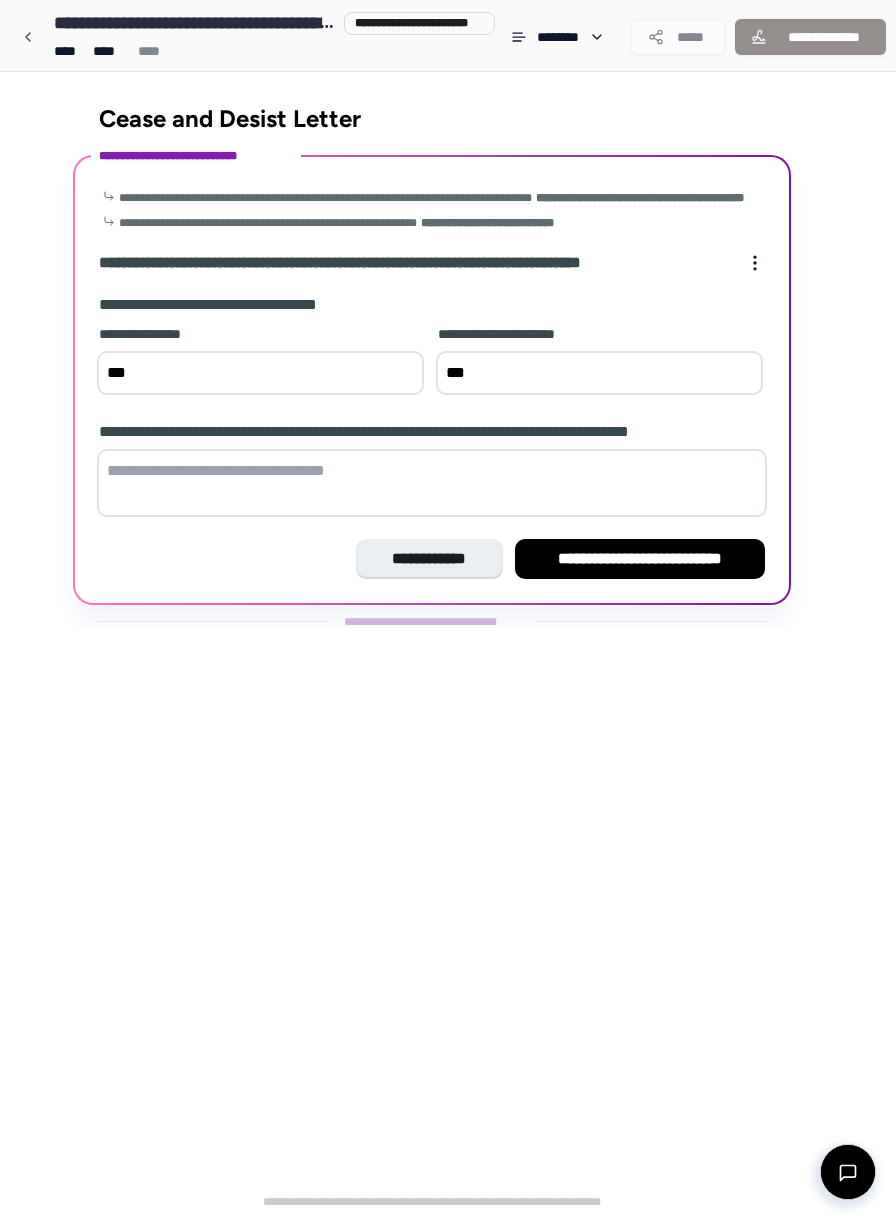 type on "***" 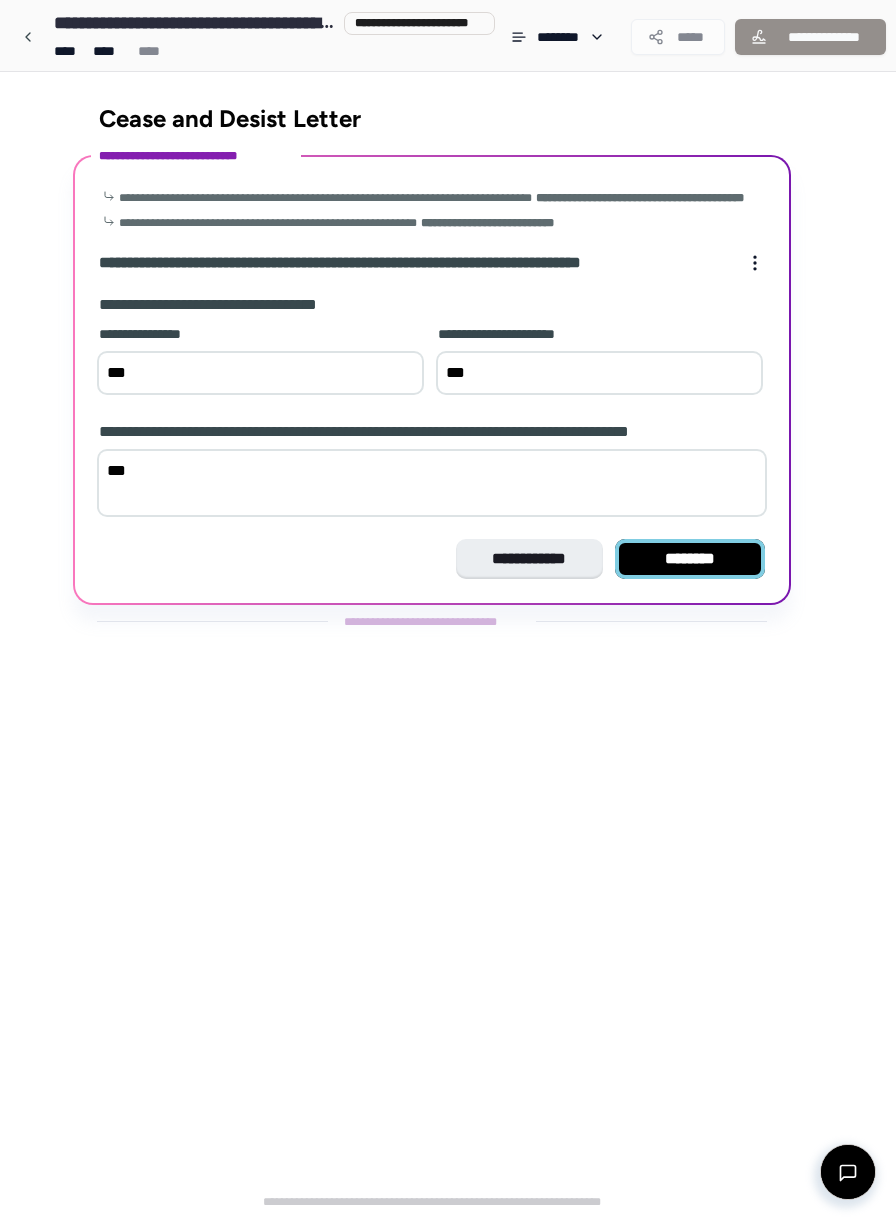 type on "***" 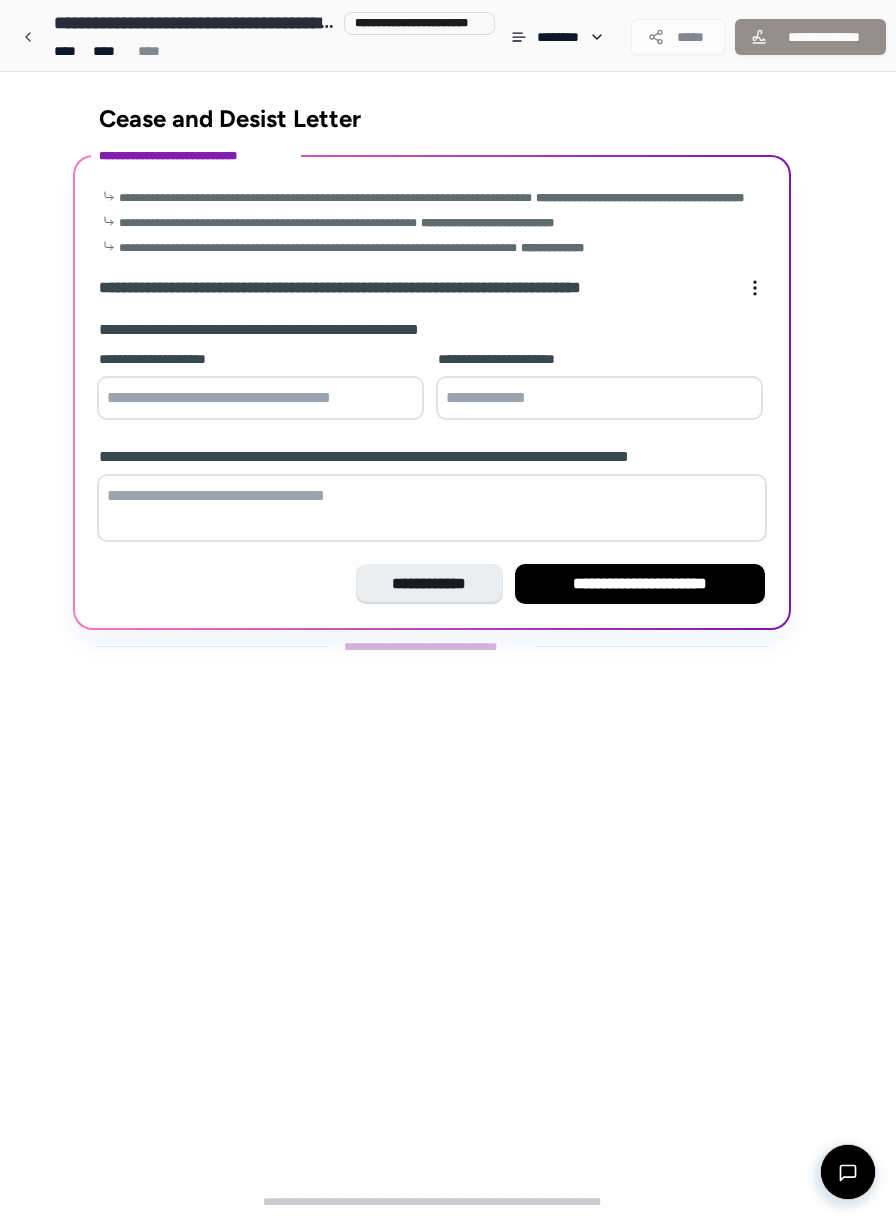 click at bounding box center [260, 398] 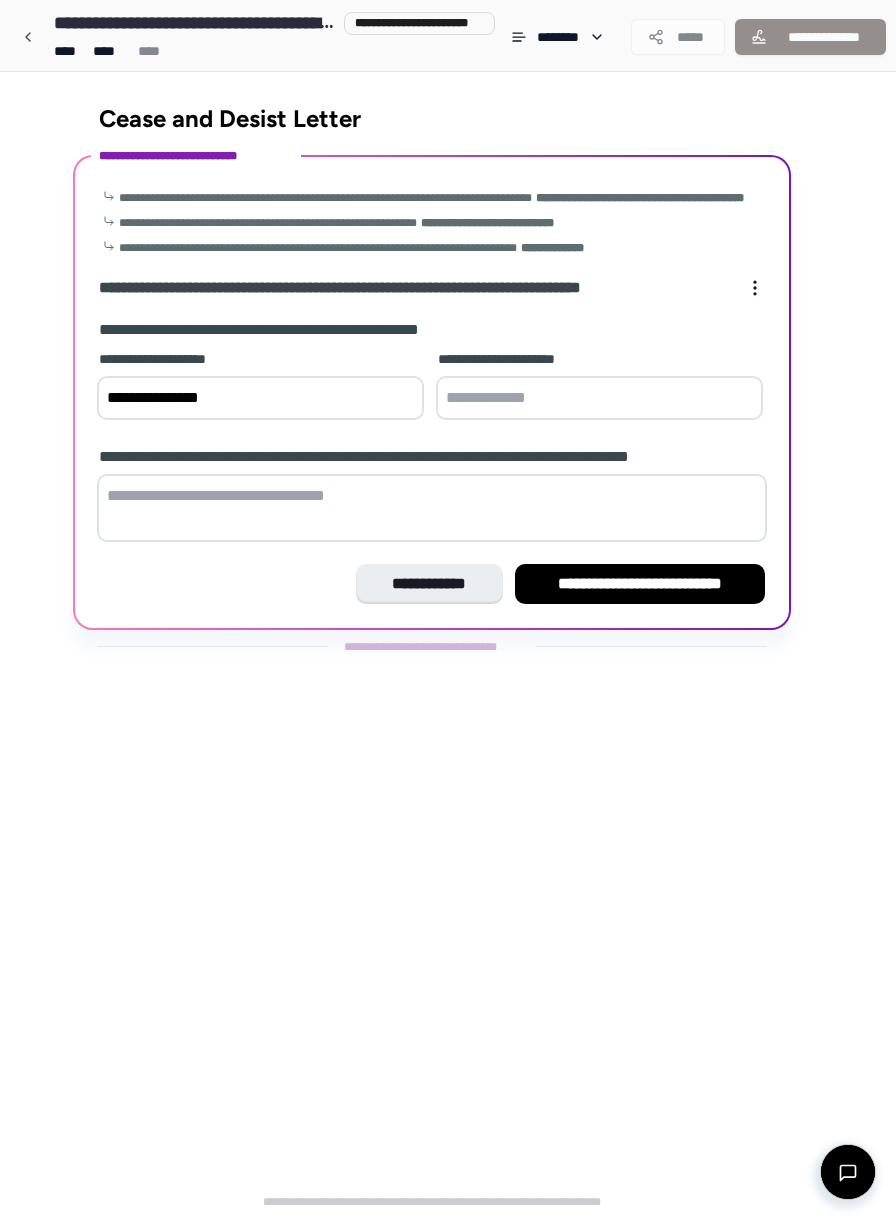 type on "**********" 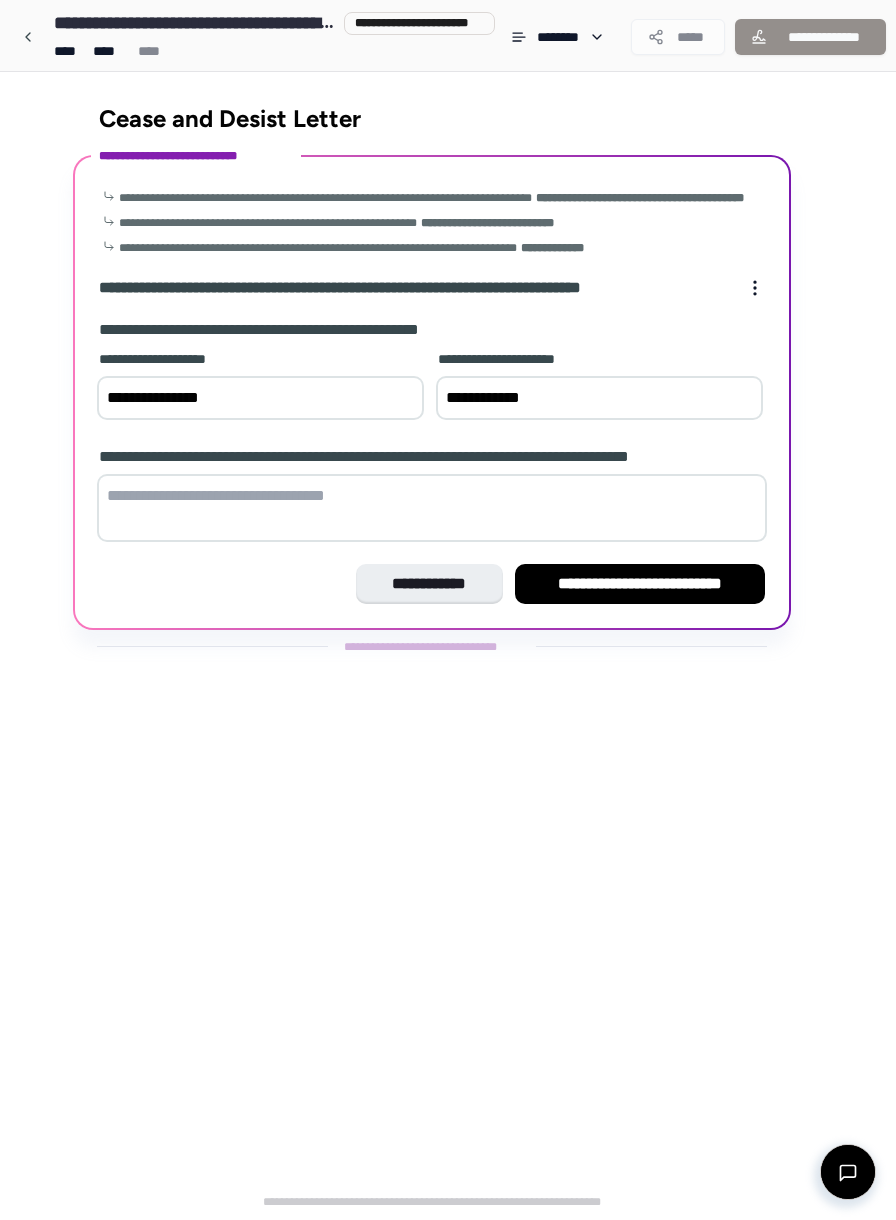type on "**********" 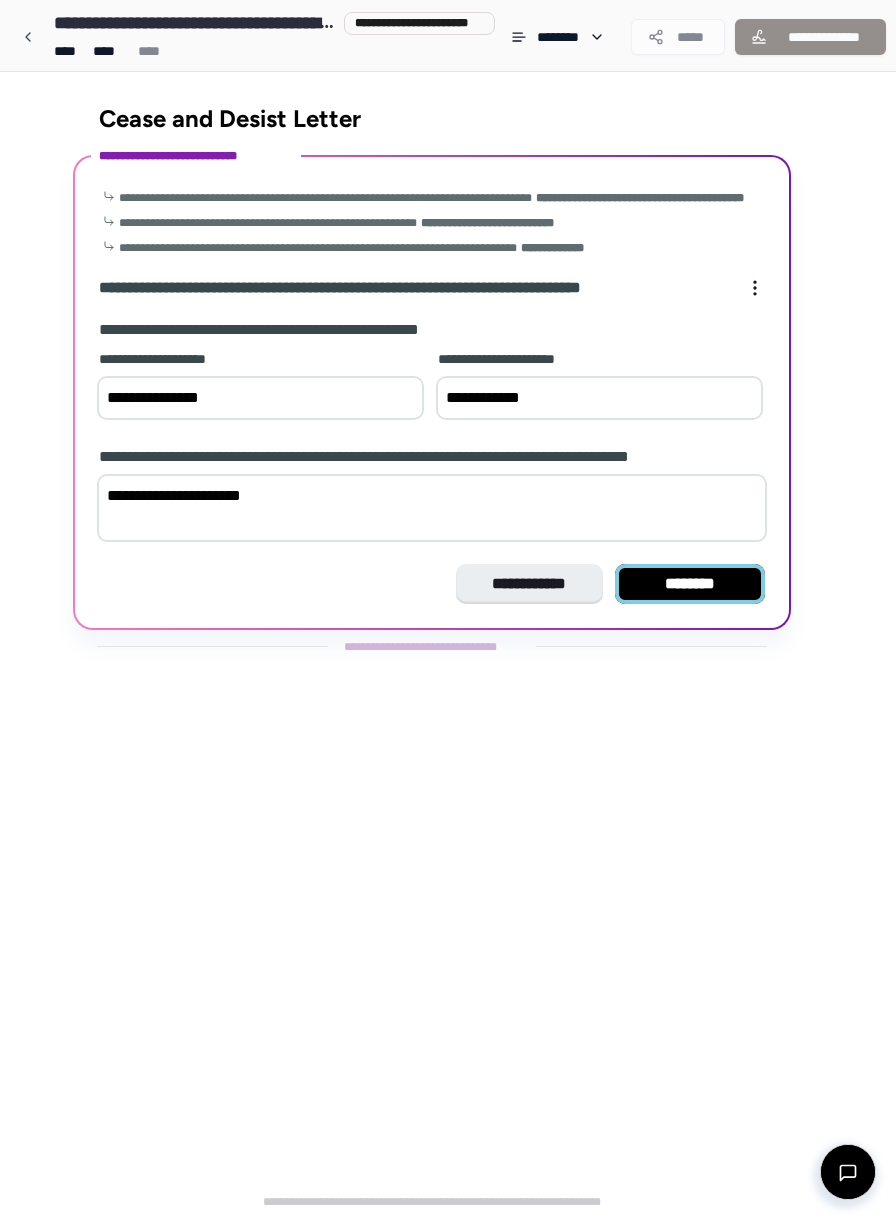 type on "**********" 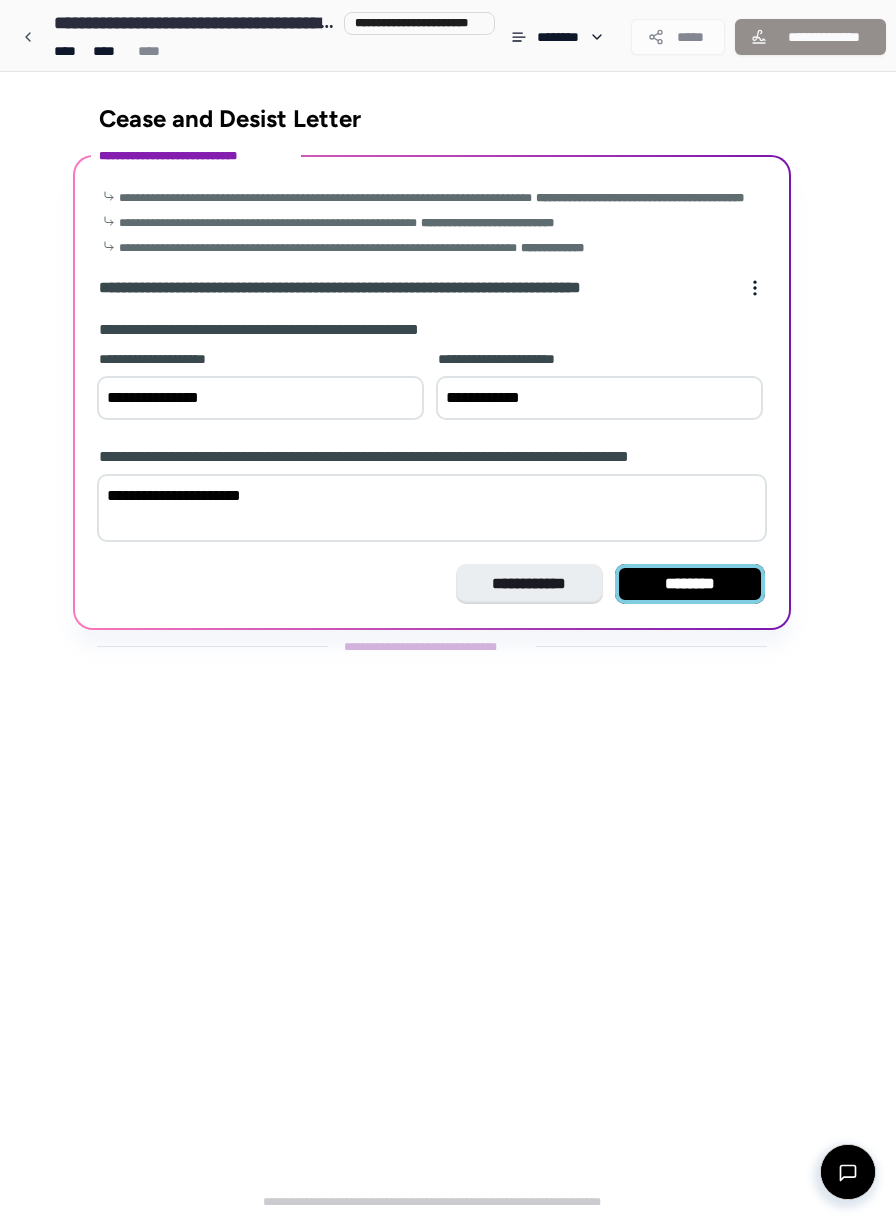 click on "********" at bounding box center (690, 584) 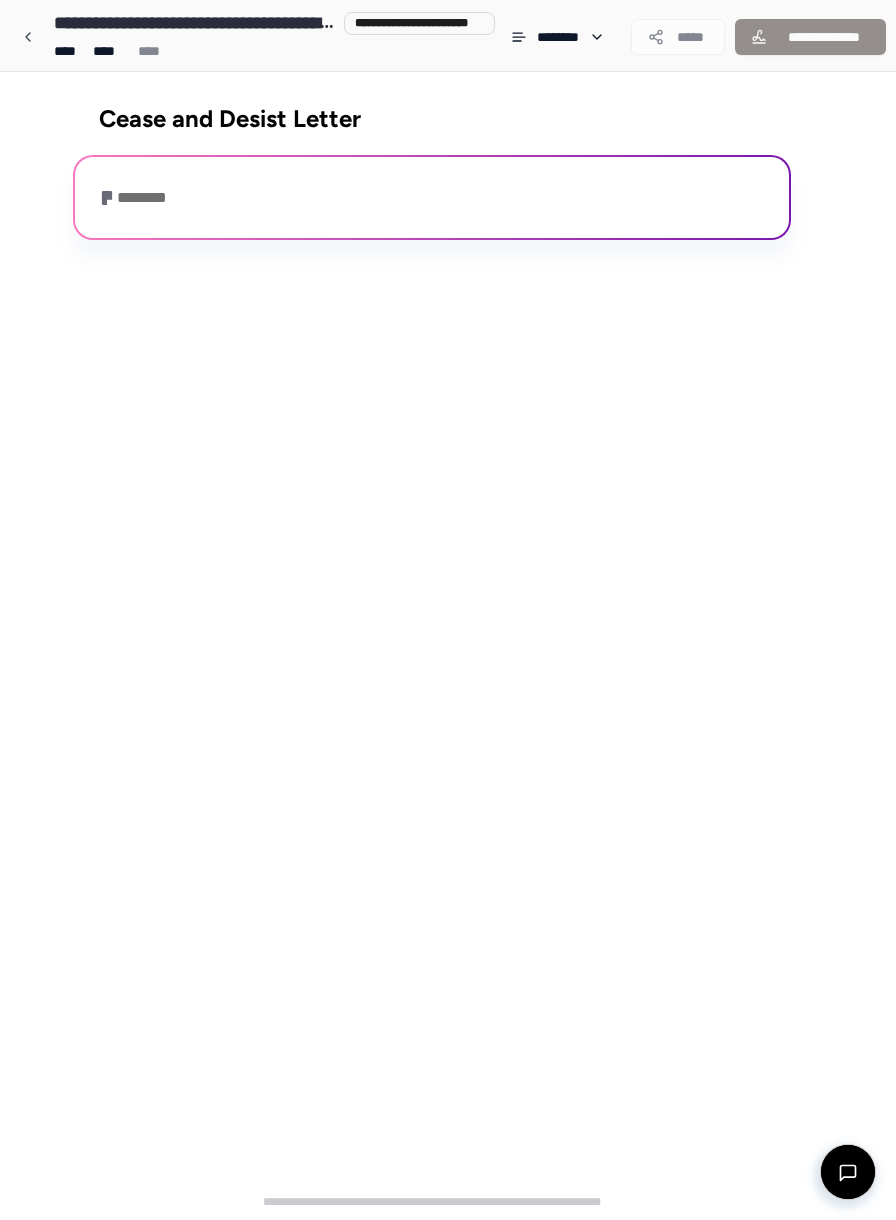 click on "********" at bounding box center [432, 200] 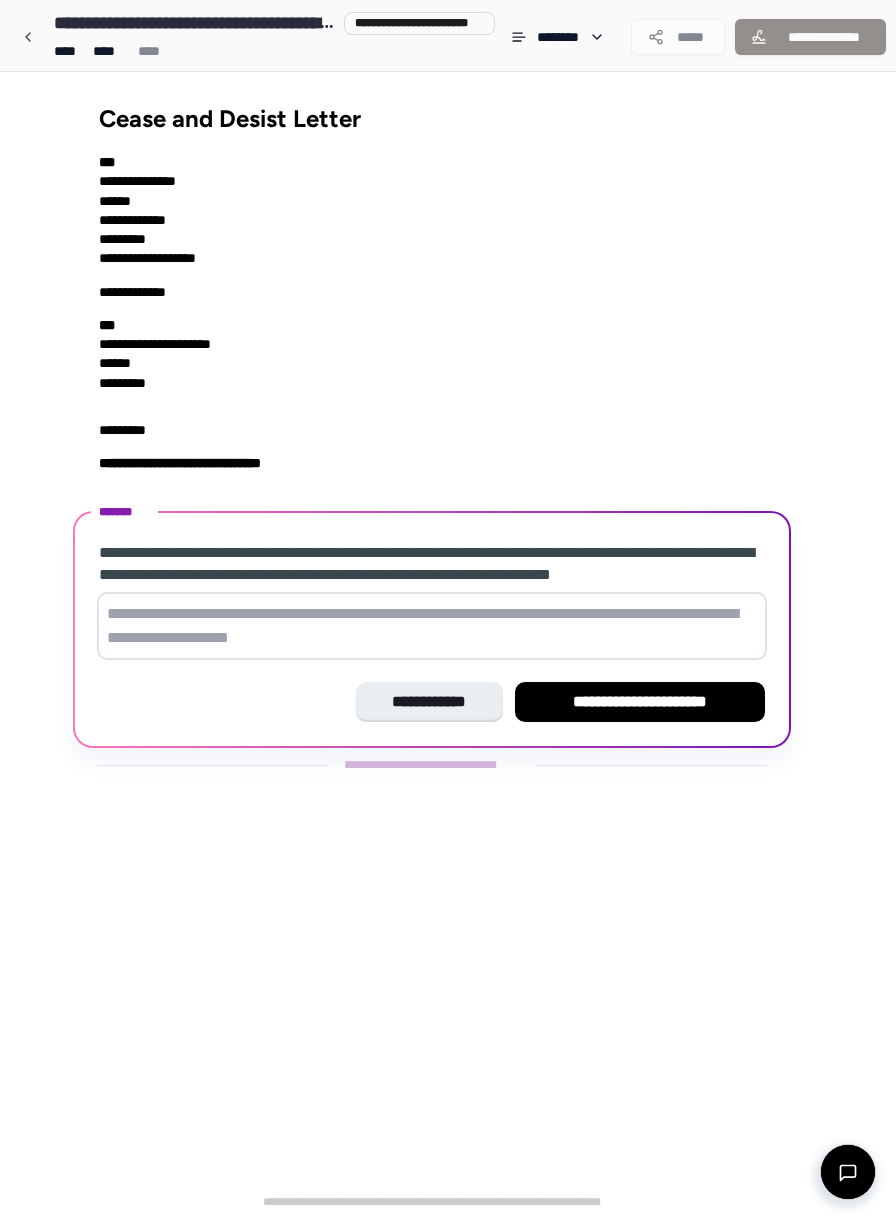 click at bounding box center [432, 626] 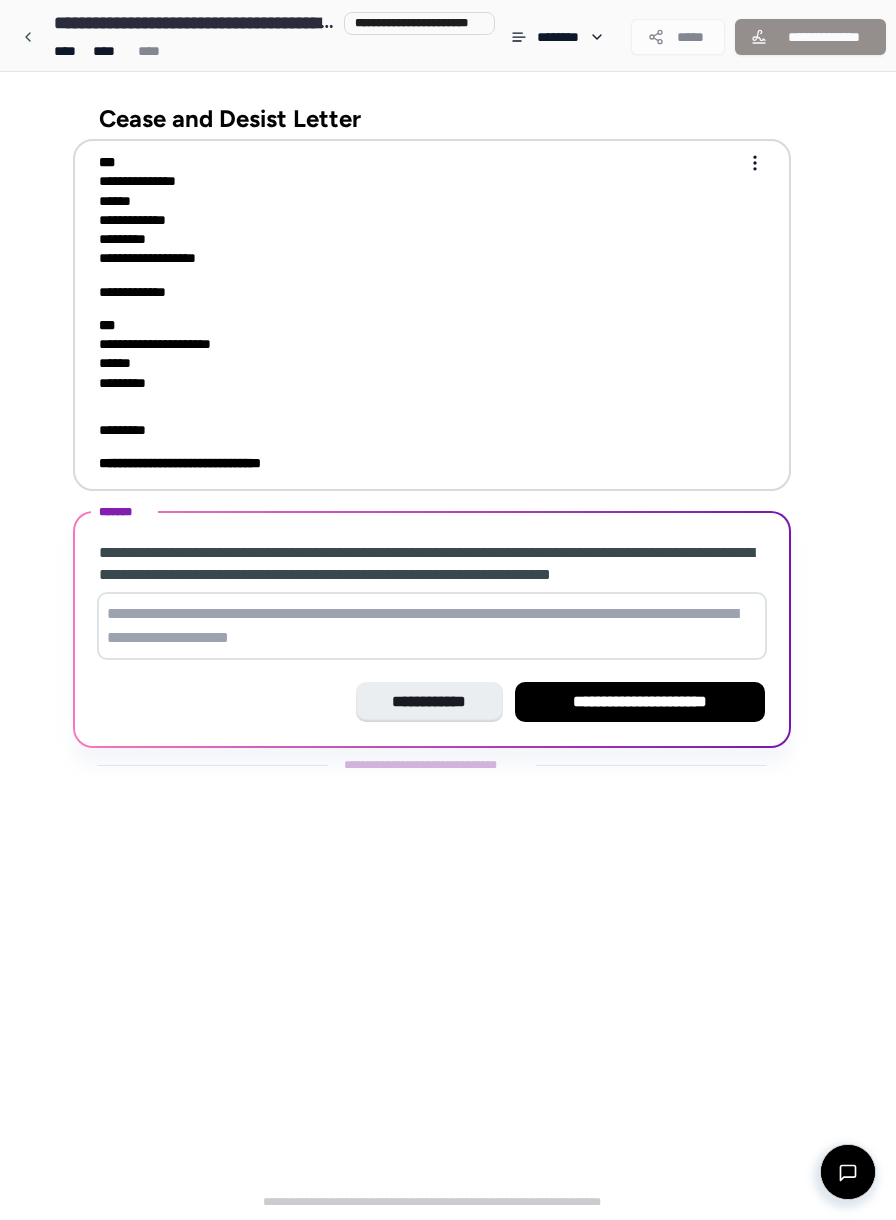 drag, startPoint x: 264, startPoint y: 476, endPoint x: 248, endPoint y: 455, distance: 26.400757 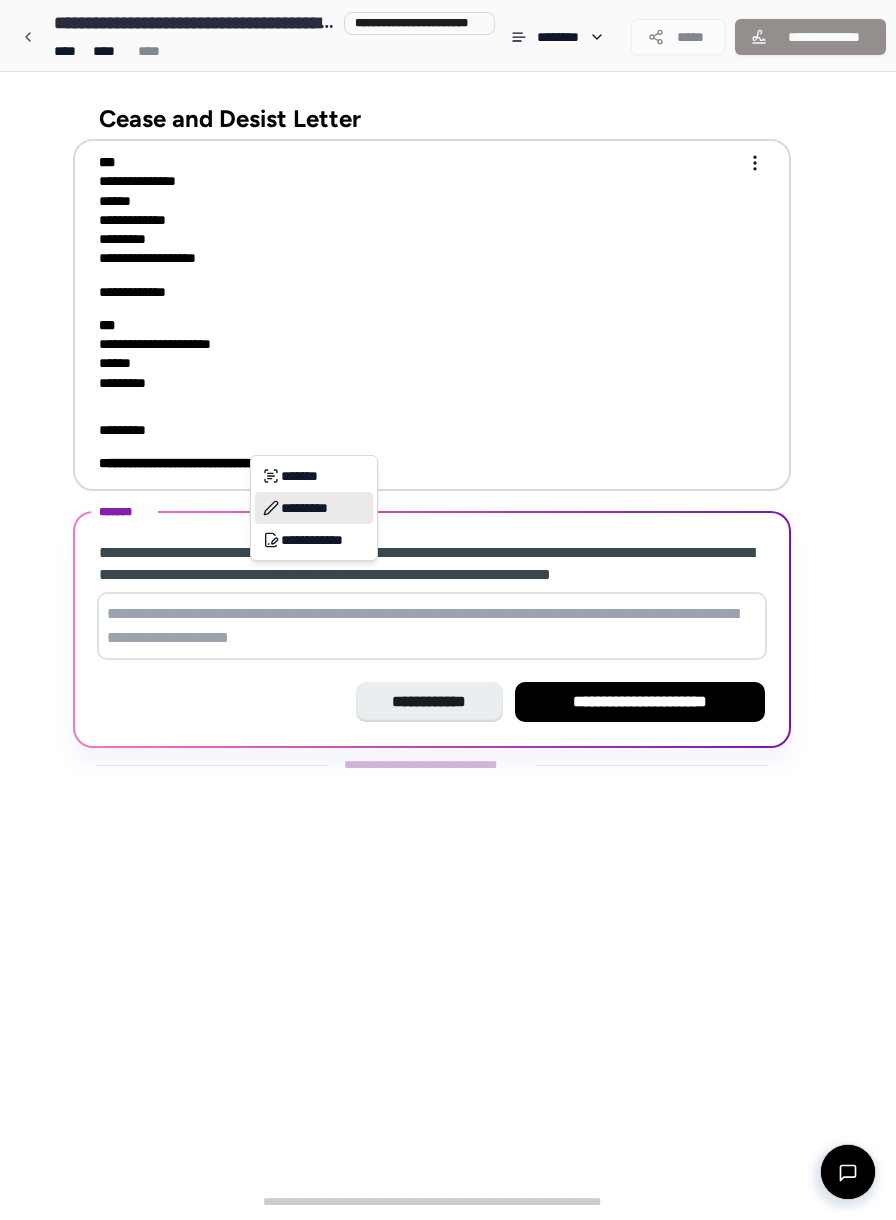 click on "*********" at bounding box center [314, 508] 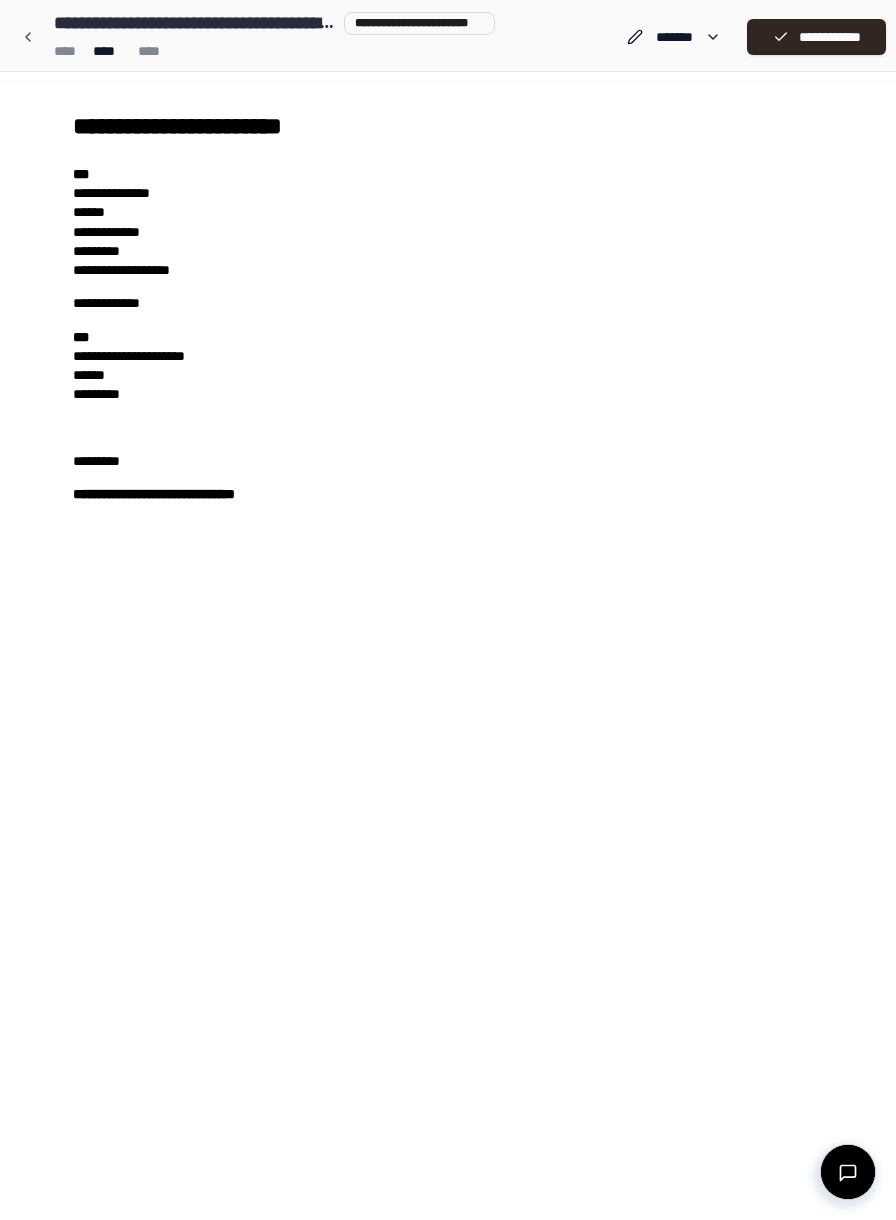 scroll, scrollTop: 0, scrollLeft: 0, axis: both 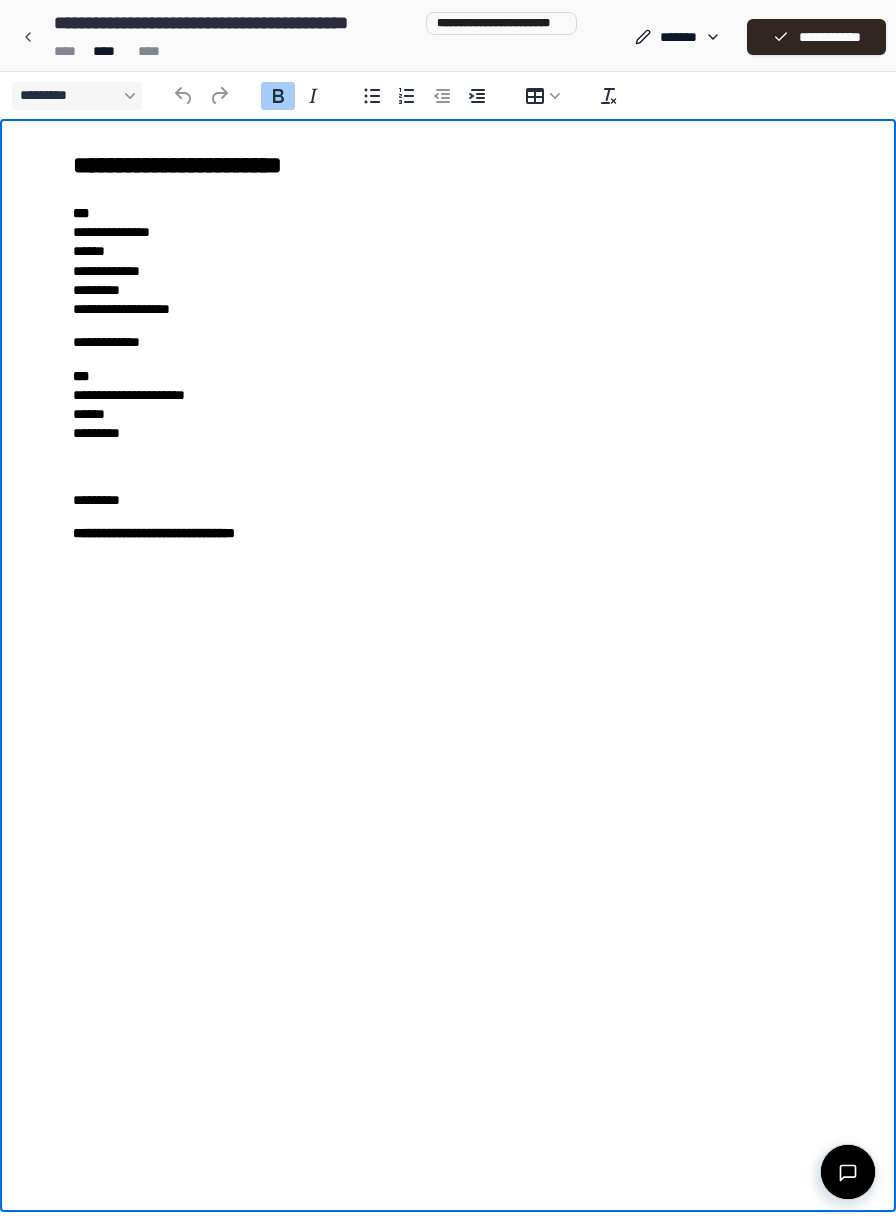 click on "[PHONE] [EMAIL]" at bounding box center [448, 405] 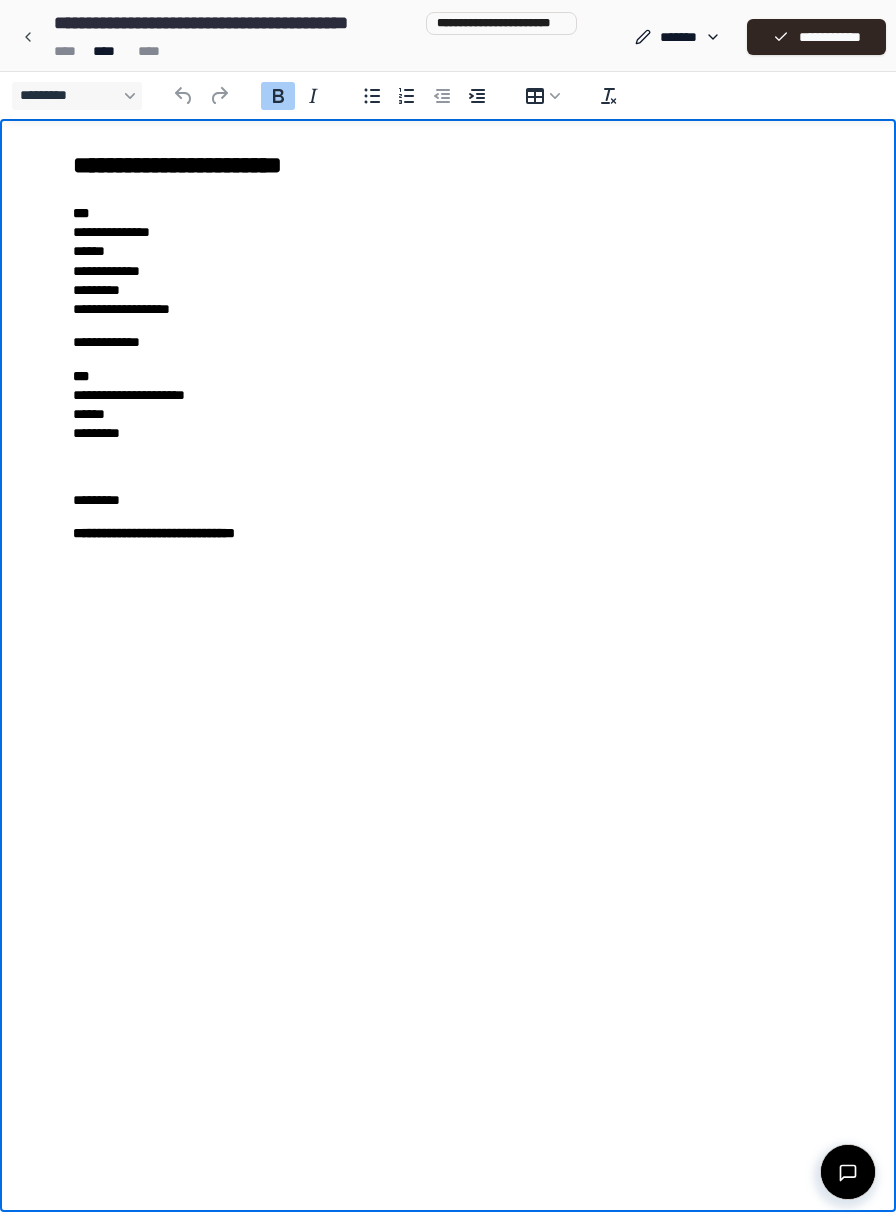 click on "[FIRST] [LAST] [STREET] [CITY] [STATE] [ZIP] [COUNTRY] [PHONE]" at bounding box center (448, 262) 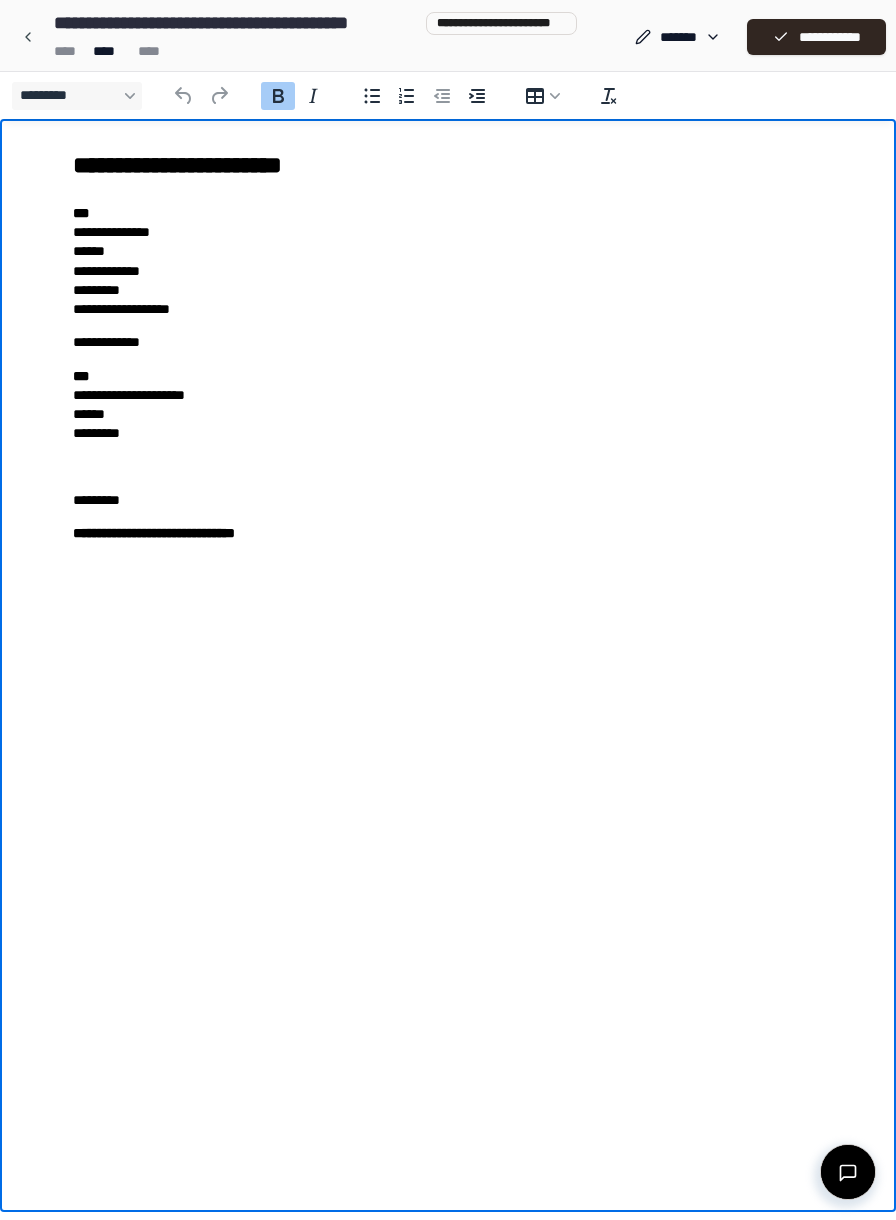 type 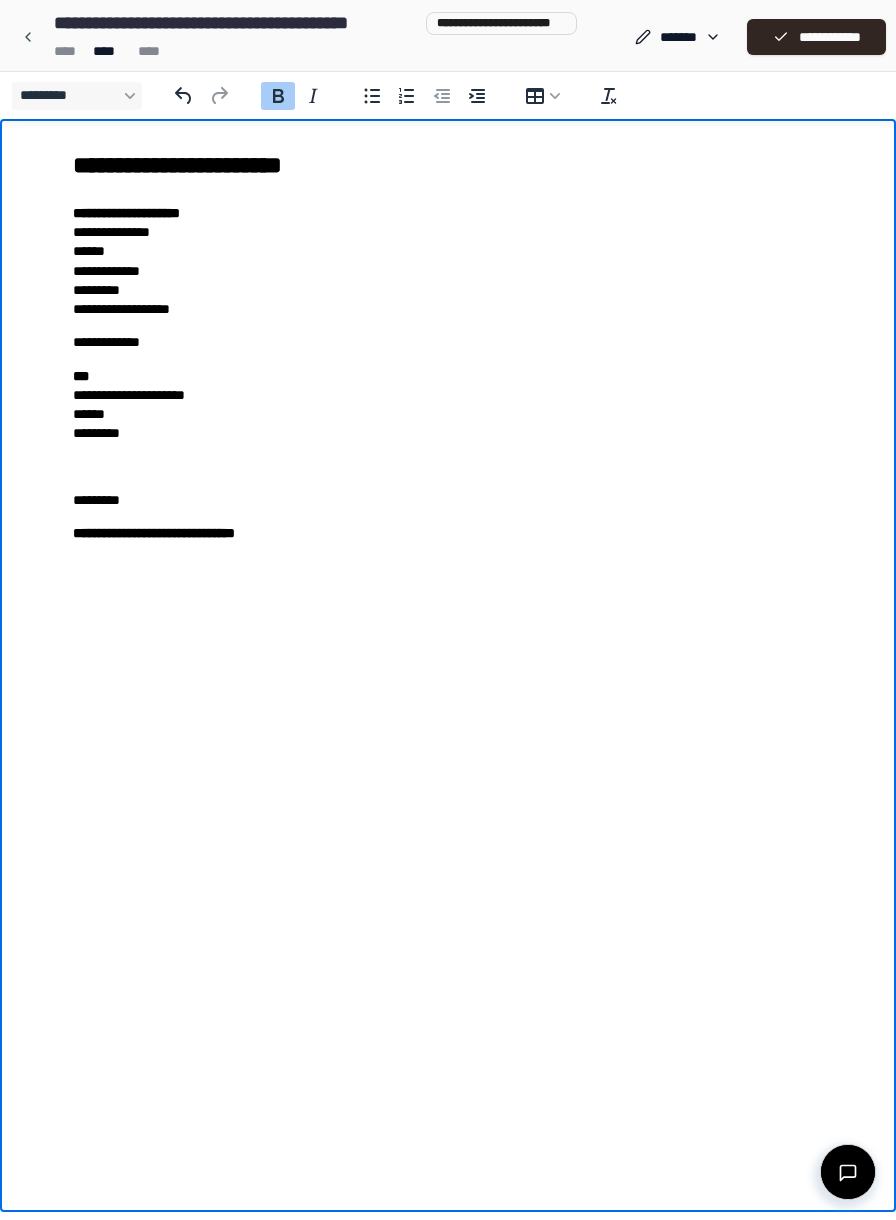 click on "[FIRST] [LAST] [STREET] [CITY] [STATE] [ZIP] [COUNTRY]" at bounding box center (448, 262) 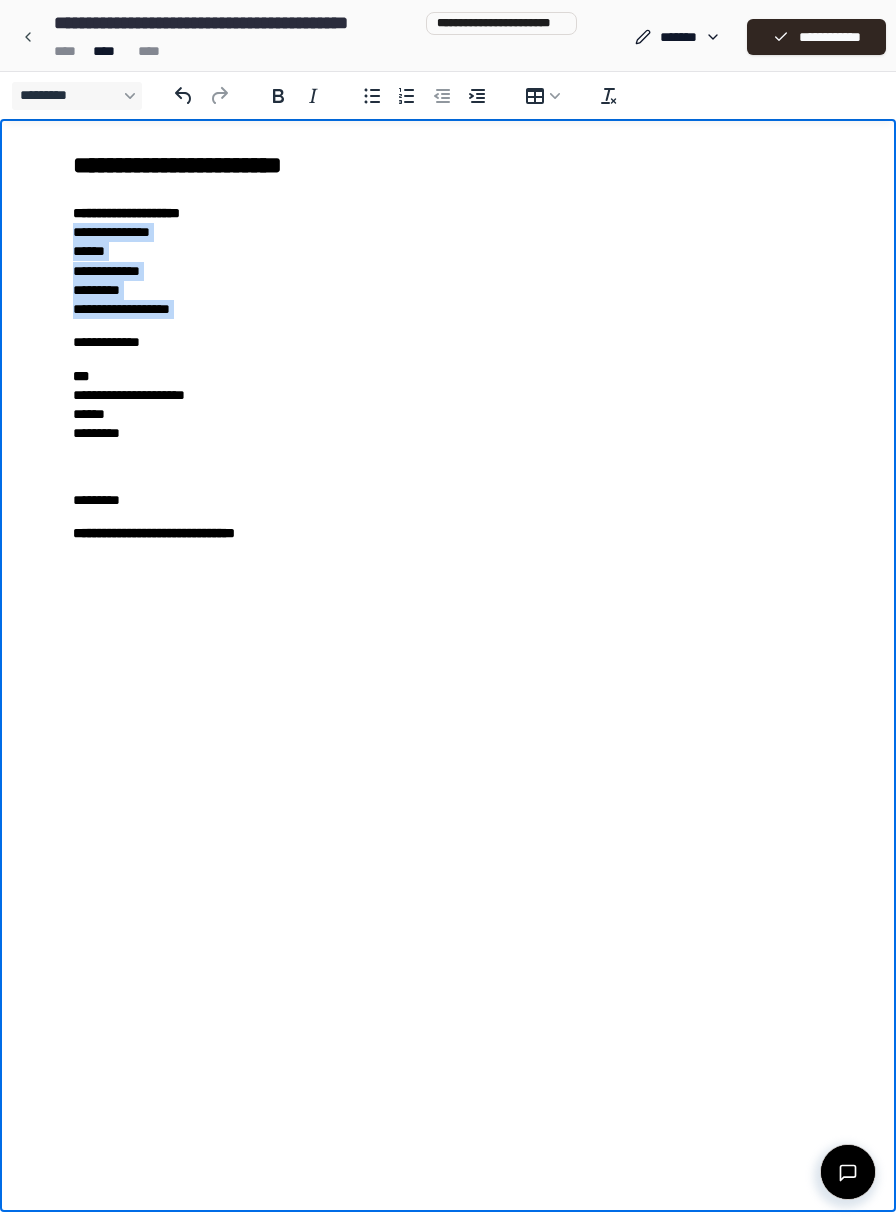 drag, startPoint x: 139, startPoint y: 224, endPoint x: 83, endPoint y: 322, distance: 112.871605 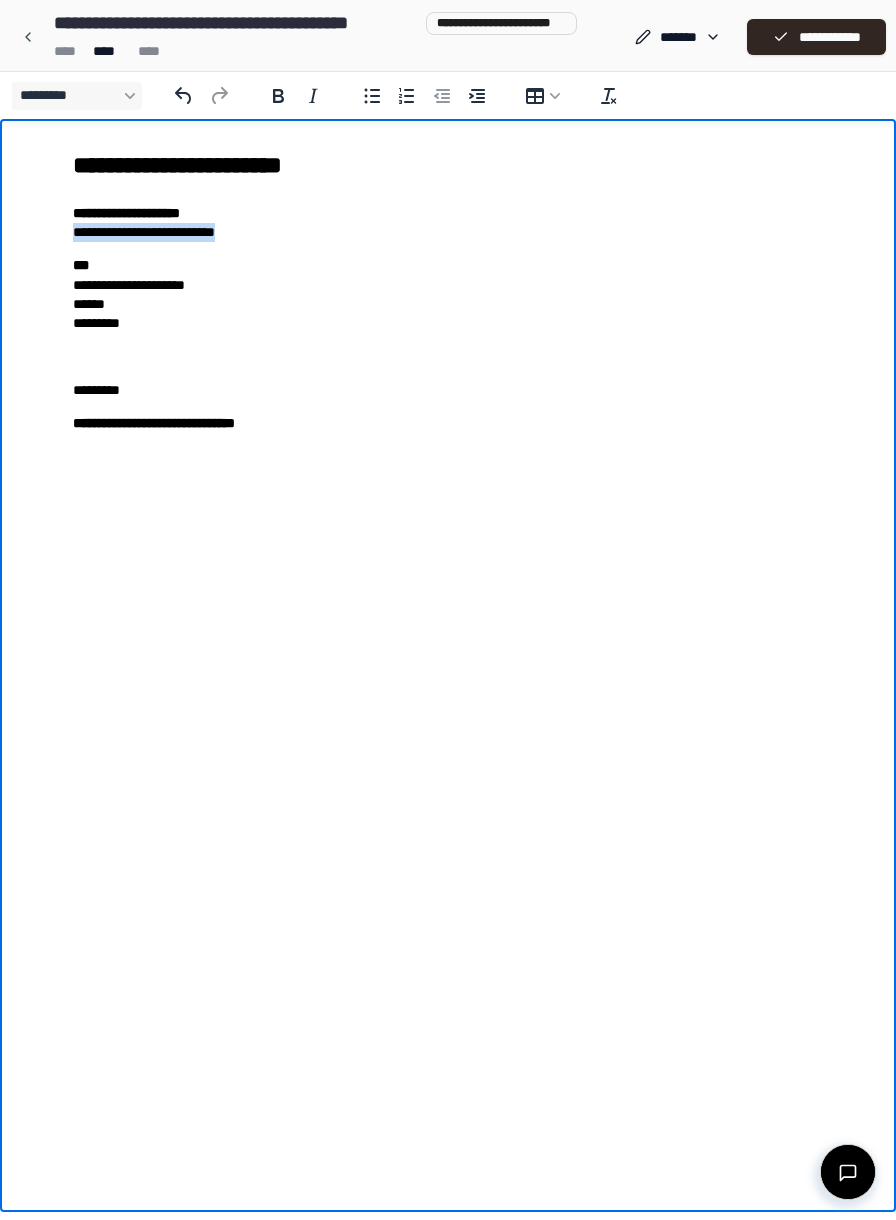 drag, startPoint x: 255, startPoint y: 239, endPoint x: 61, endPoint y: 242, distance: 194.0232 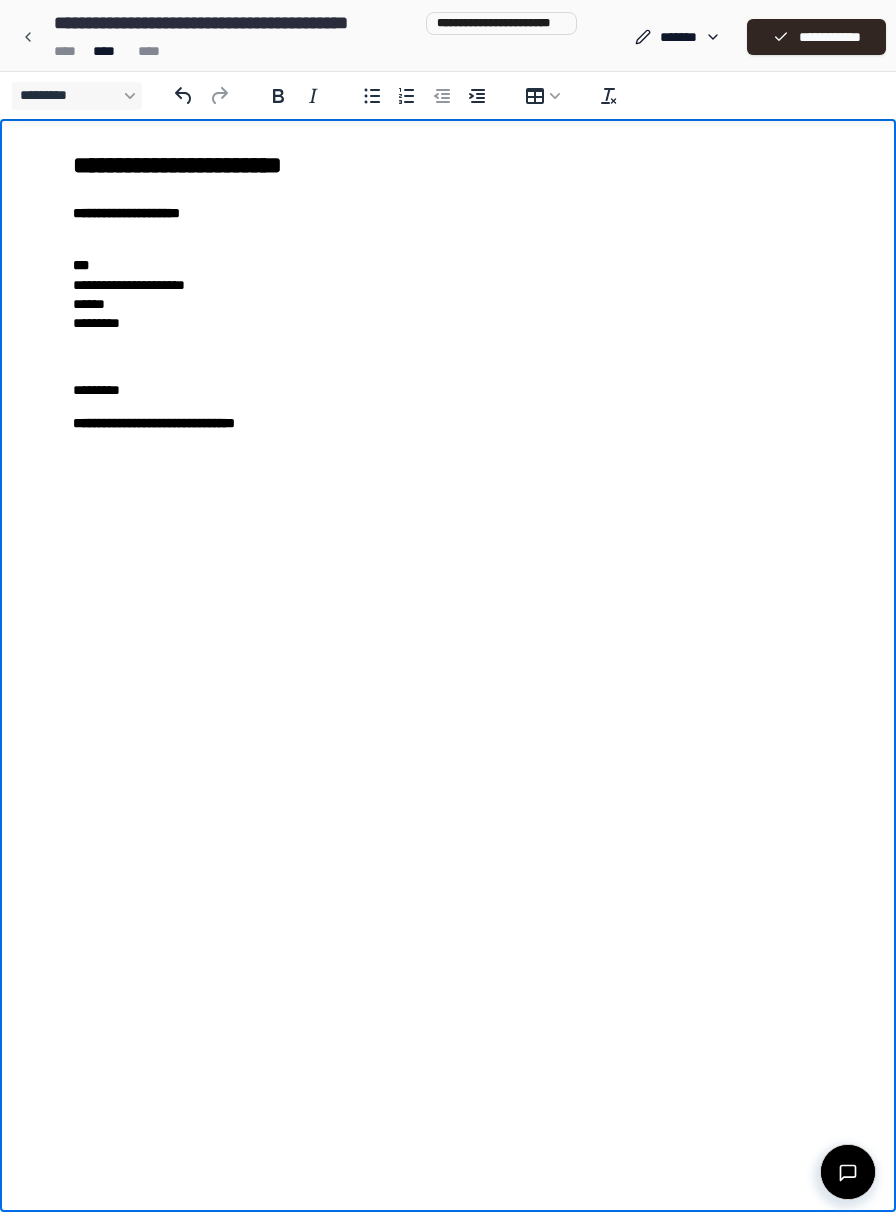 click on "[PHONE] [EMAIL]" at bounding box center [448, 294] 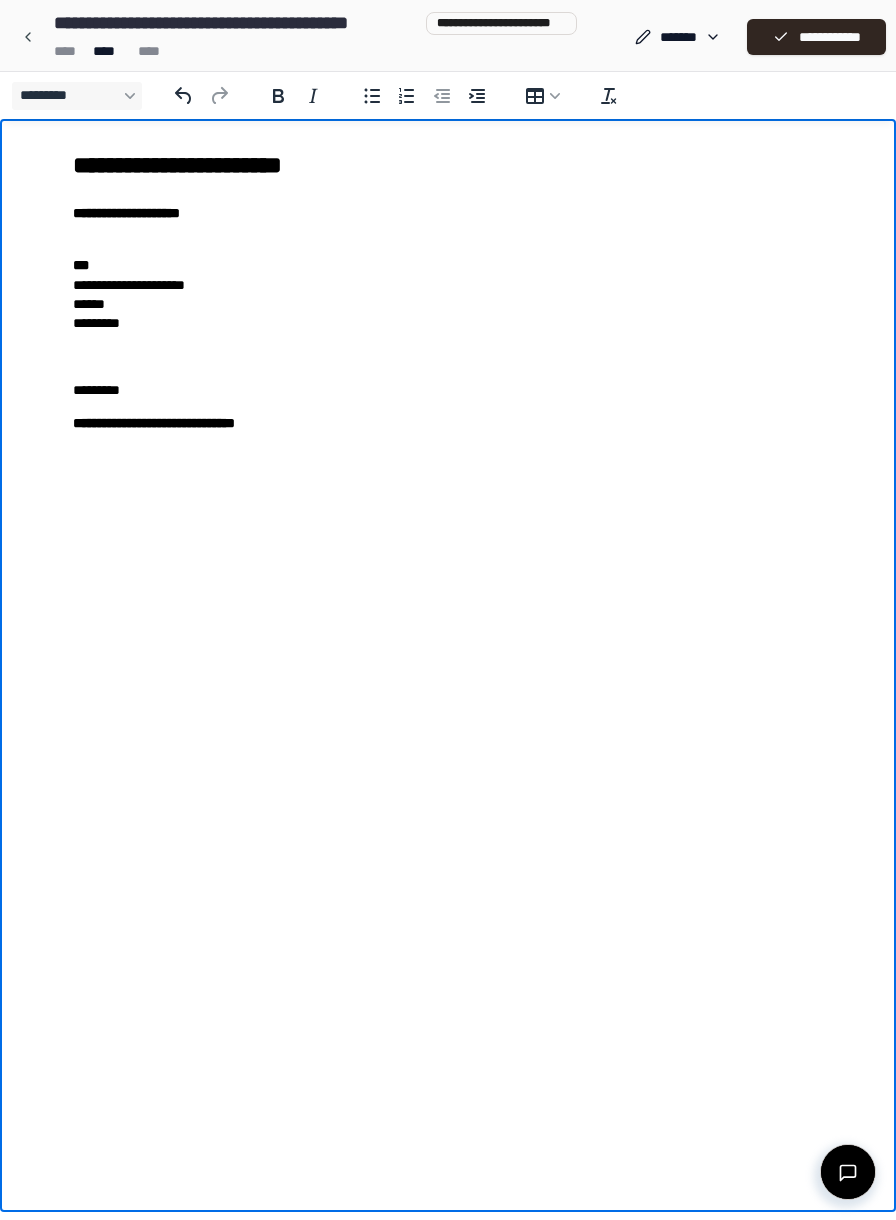 click on "[FIRST] [LAST] [PHONE] [EMAIL] [DOB]" at bounding box center (448, 291) 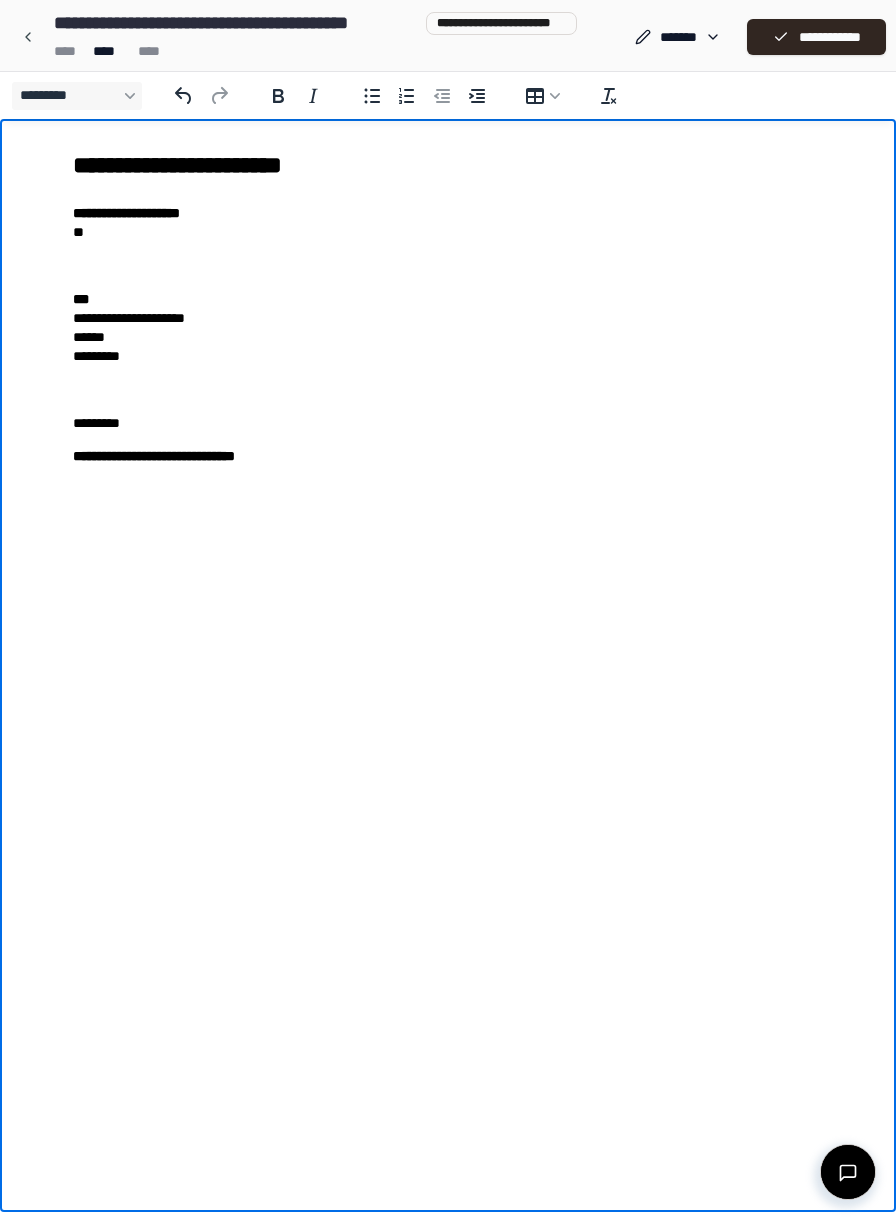 click on "**********" at bounding box center [126, 213] 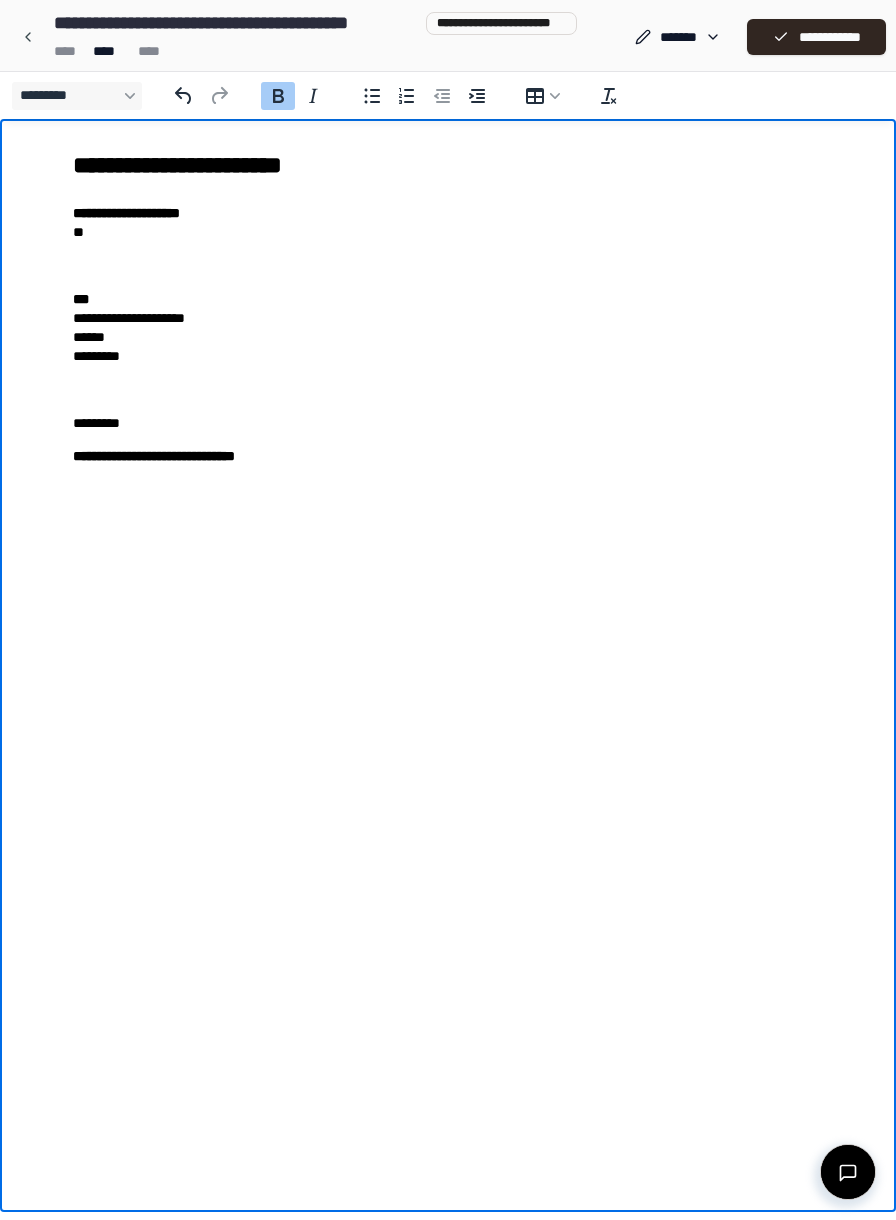 click on "[FIRST] [LAST]" at bounding box center (448, 223) 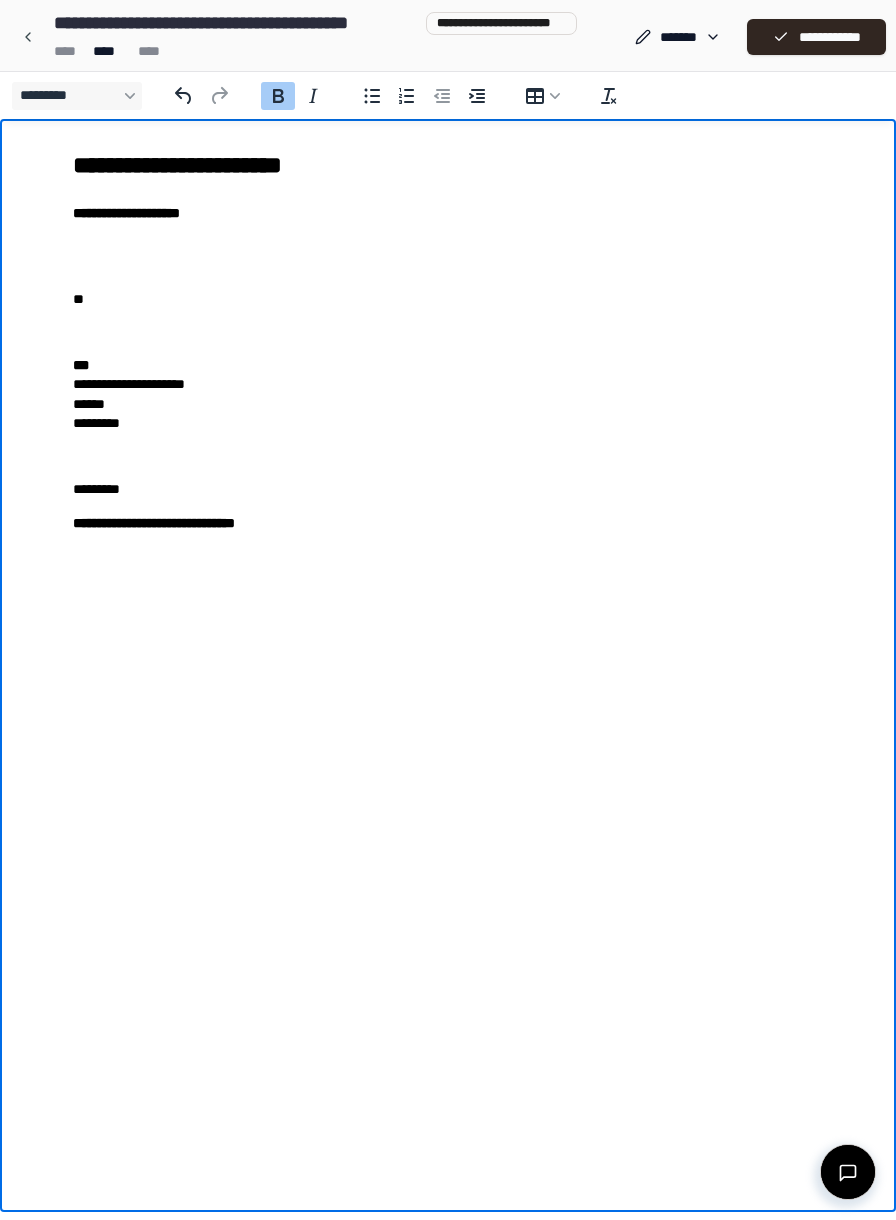 click on "[FIRST] [LAST] [PHONE] [EMAIL] [DOB]" at bounding box center (448, 341) 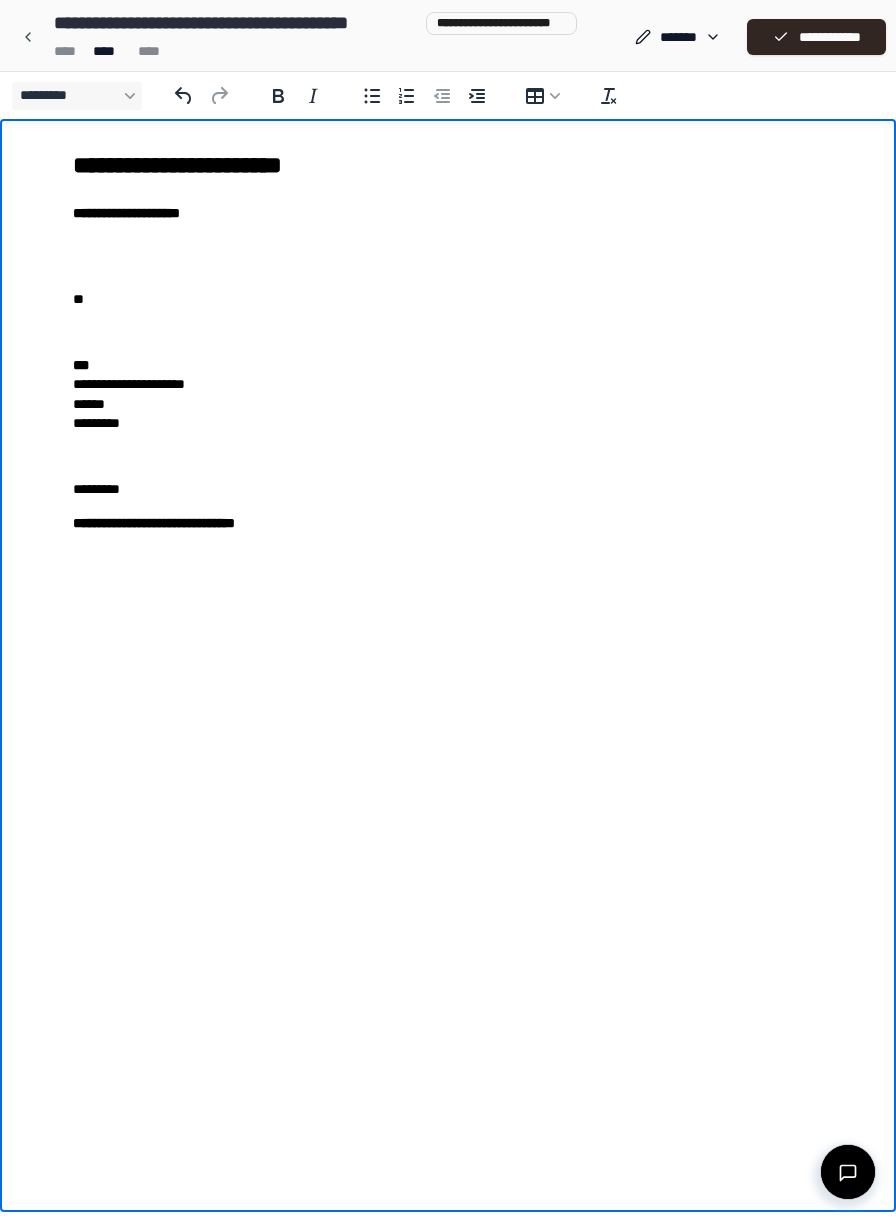 drag, startPoint x: 197, startPoint y: 331, endPoint x: 172, endPoint y: 319, distance: 27.730848 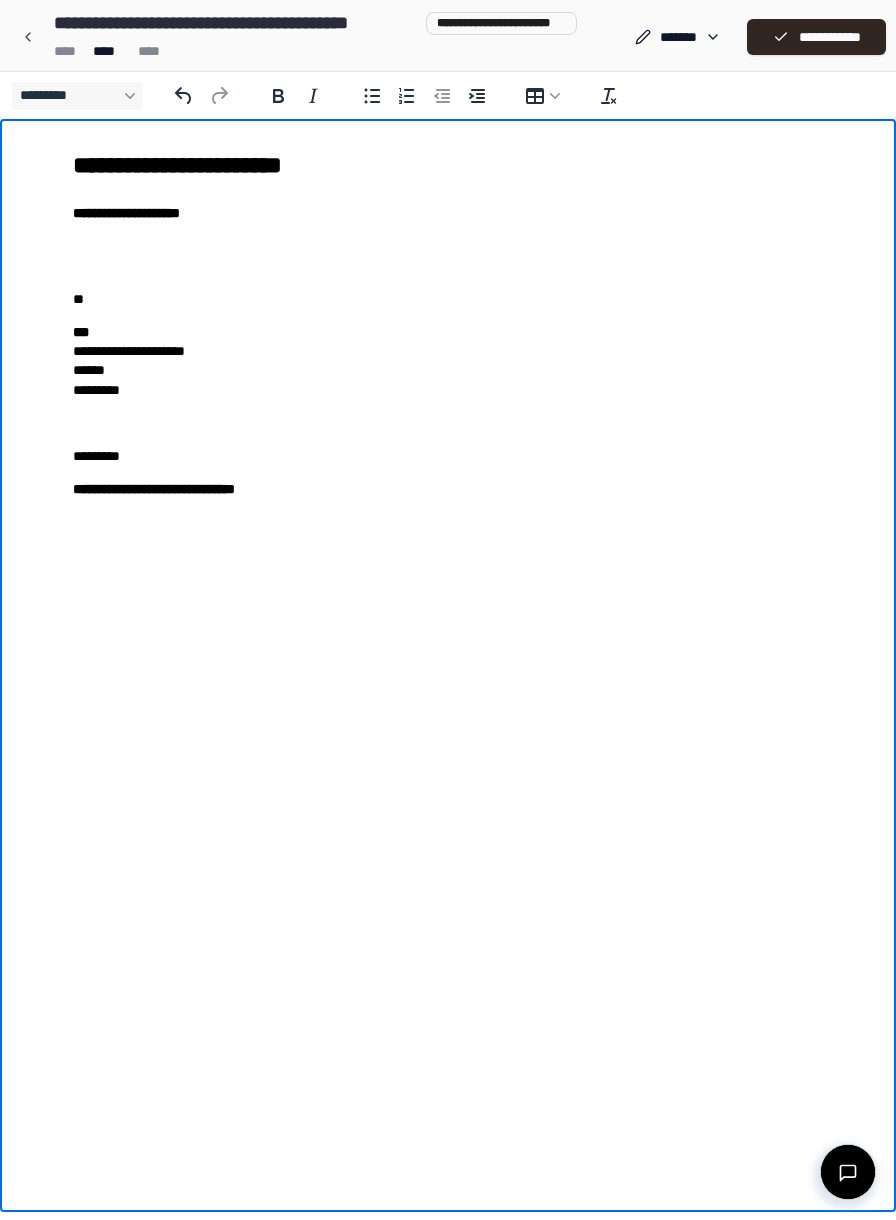 type 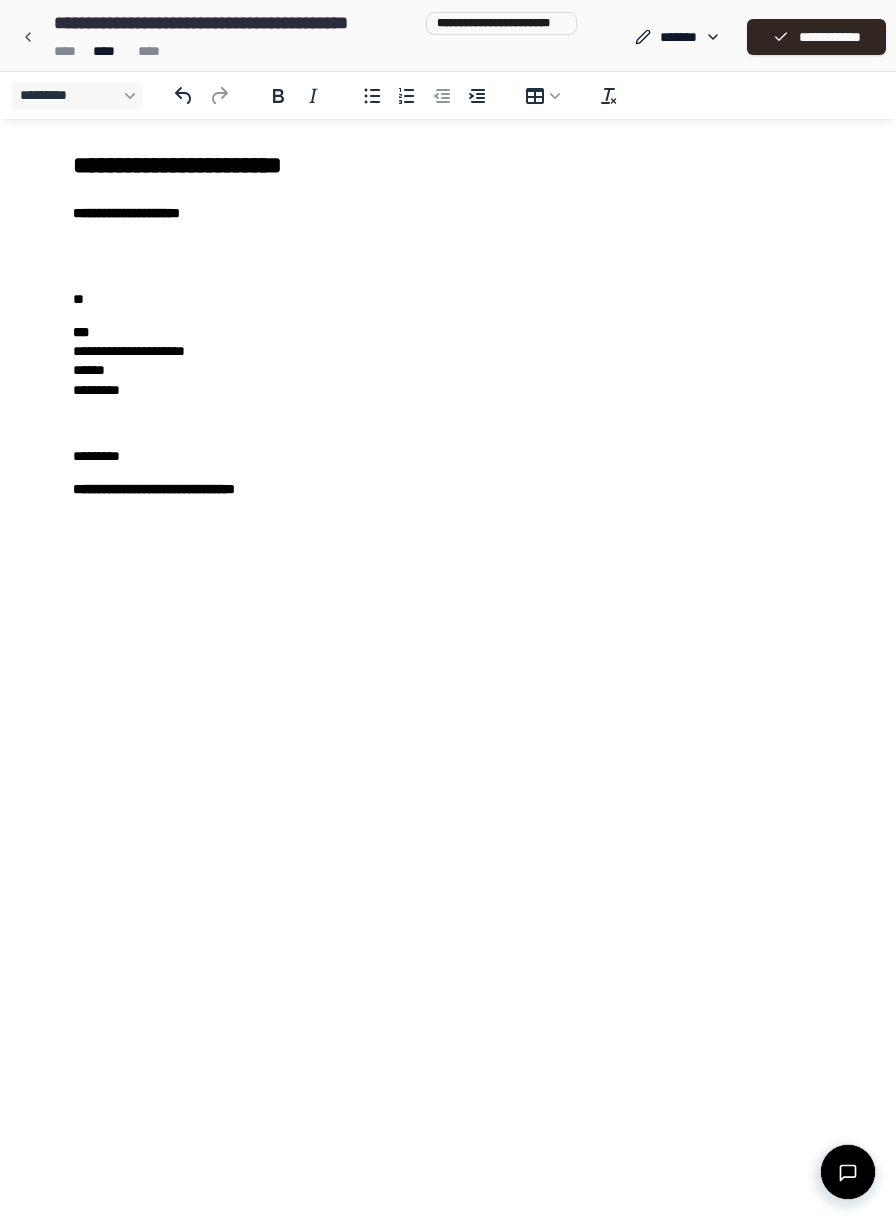 click on "**********" at bounding box center (448, 489) 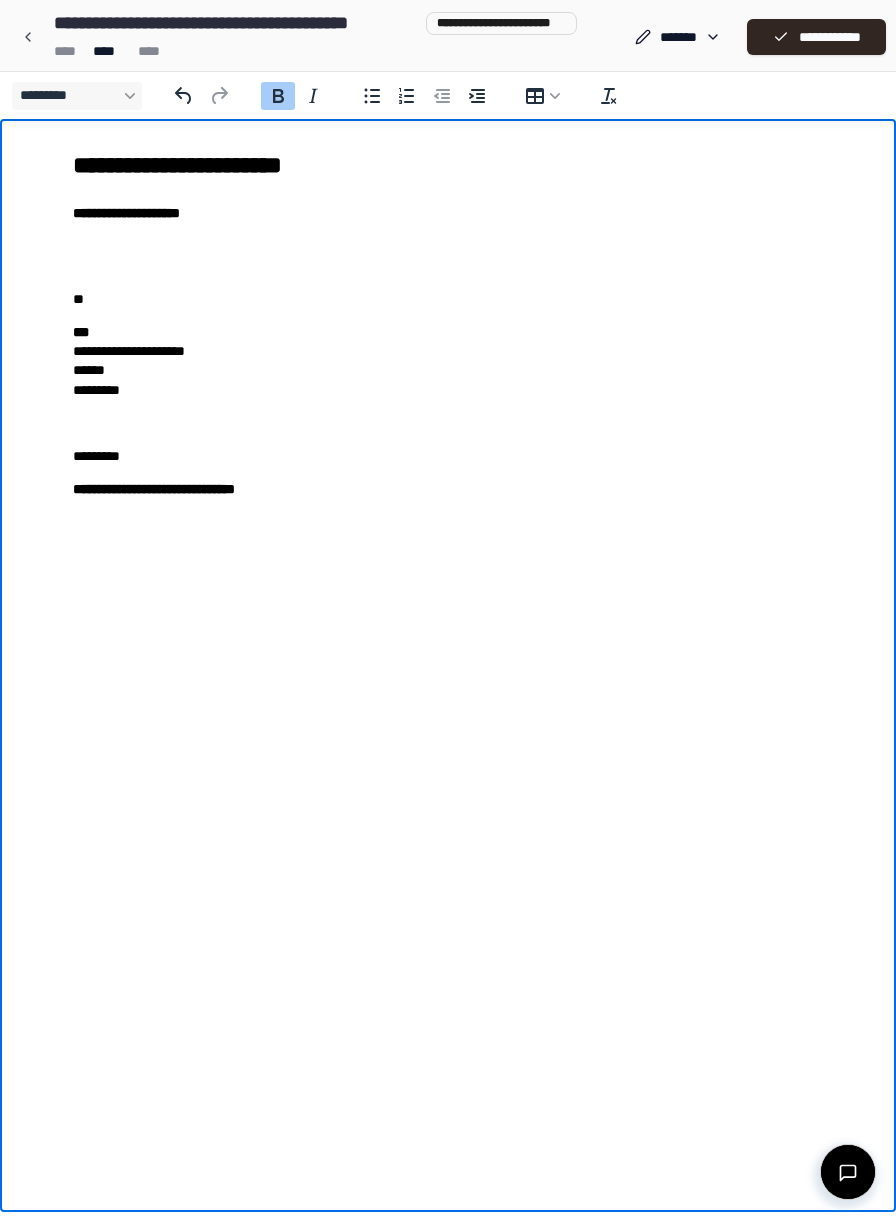 click on "[FIRST] [LAST] [PHONE] [EMAIL] [DOB]" at bounding box center [448, 324] 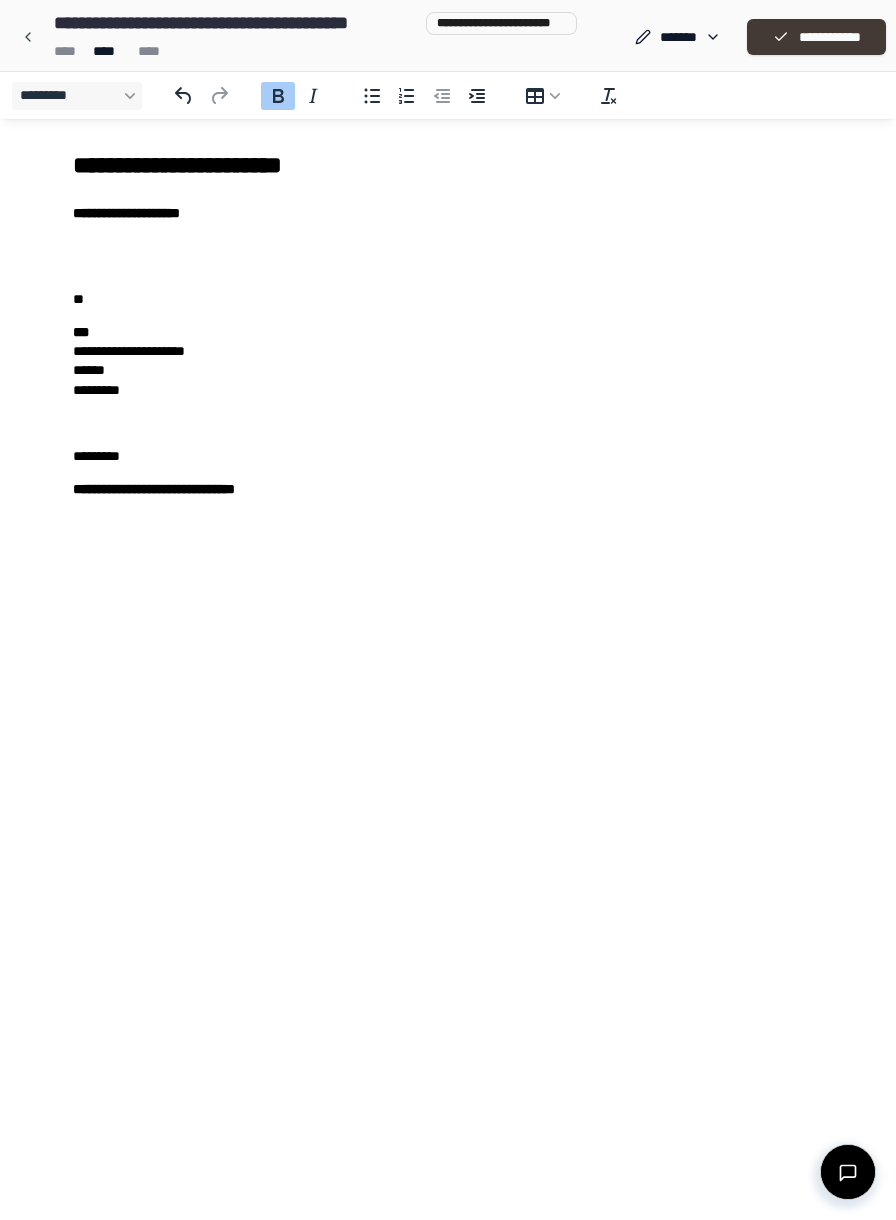 click on "**********" at bounding box center [816, 37] 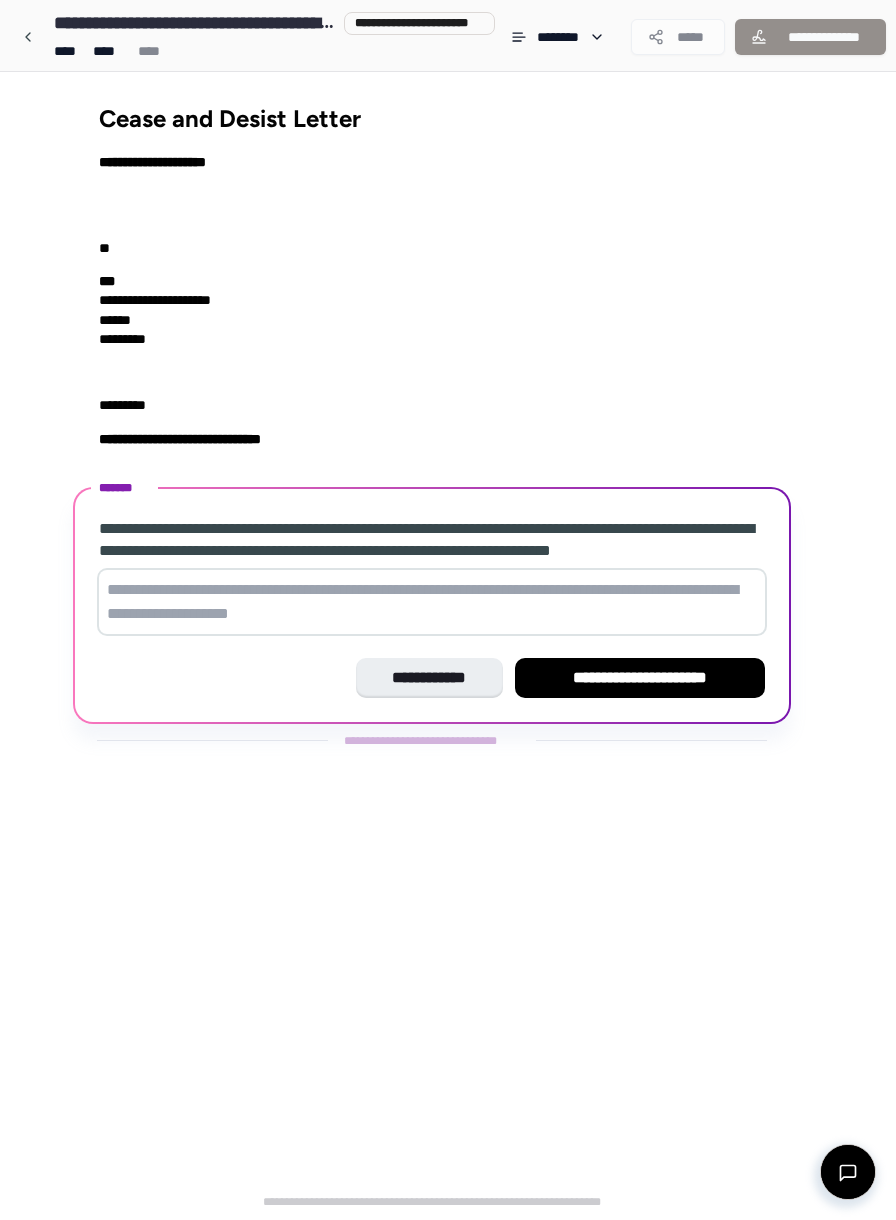 click at bounding box center [432, 602] 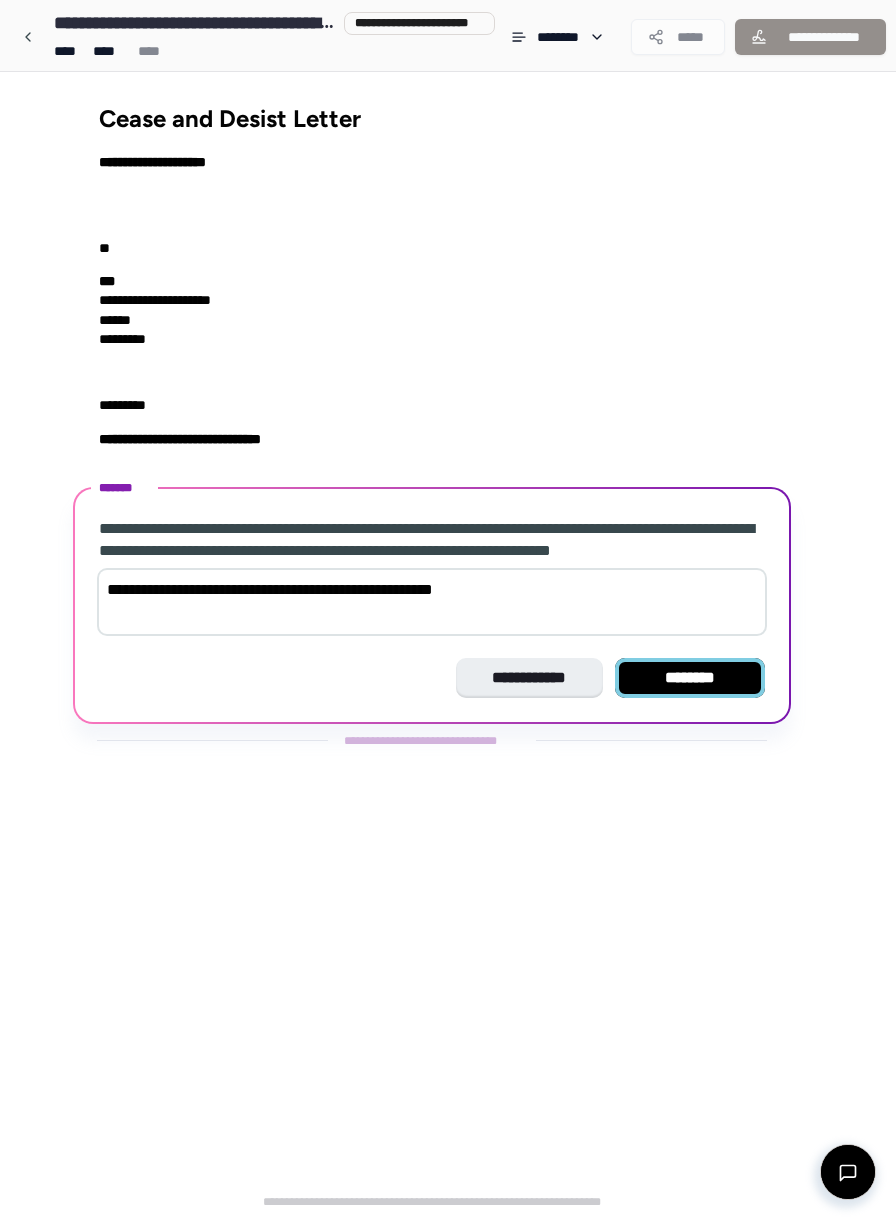 type on "**********" 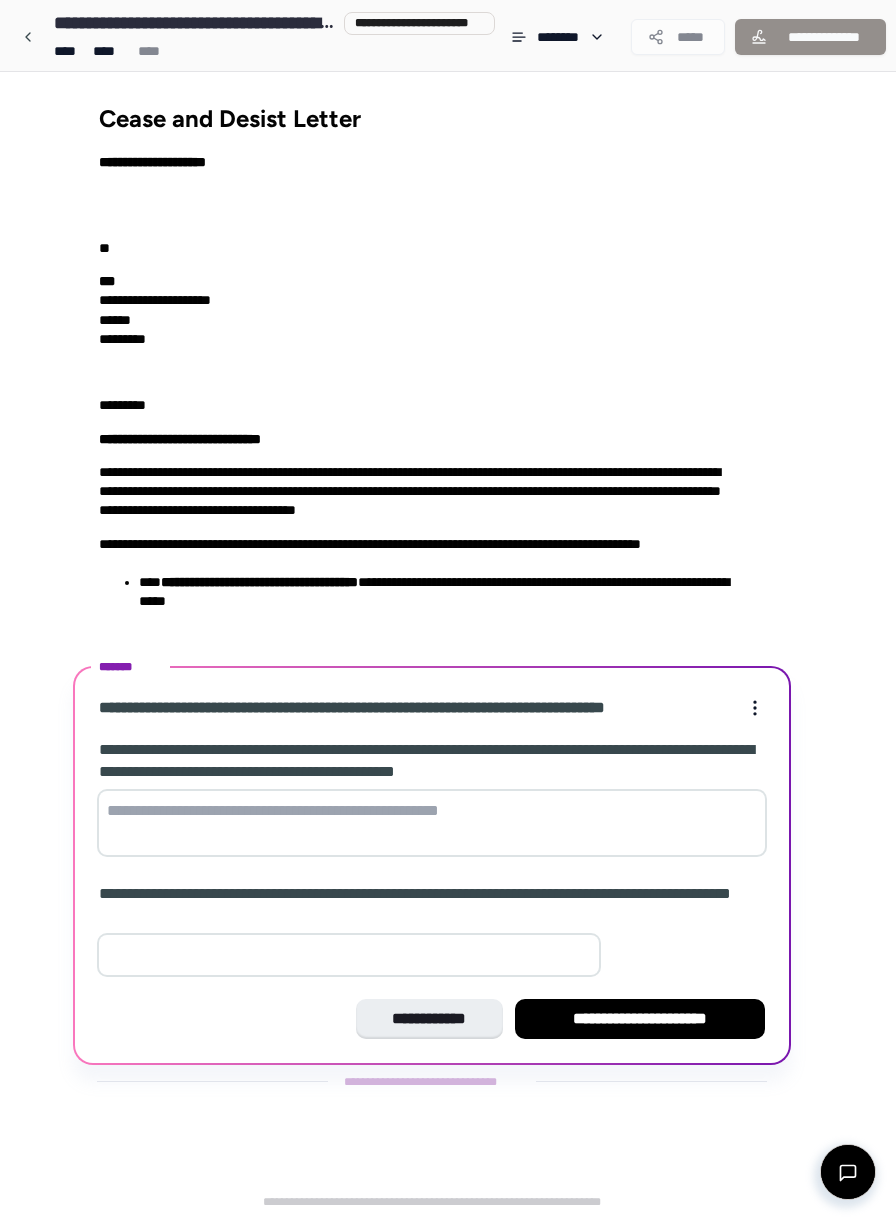 click at bounding box center [432, 823] 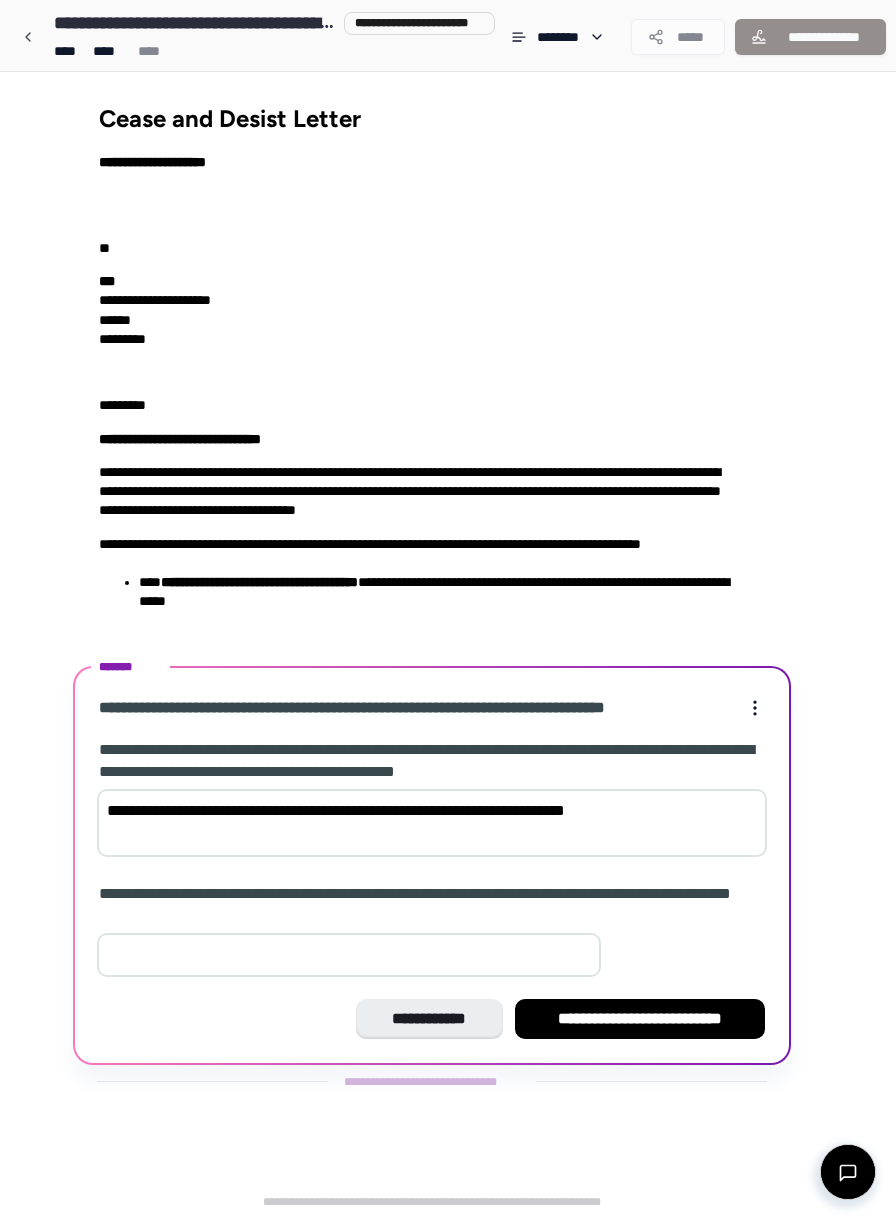 click on "**********" at bounding box center [432, 823] 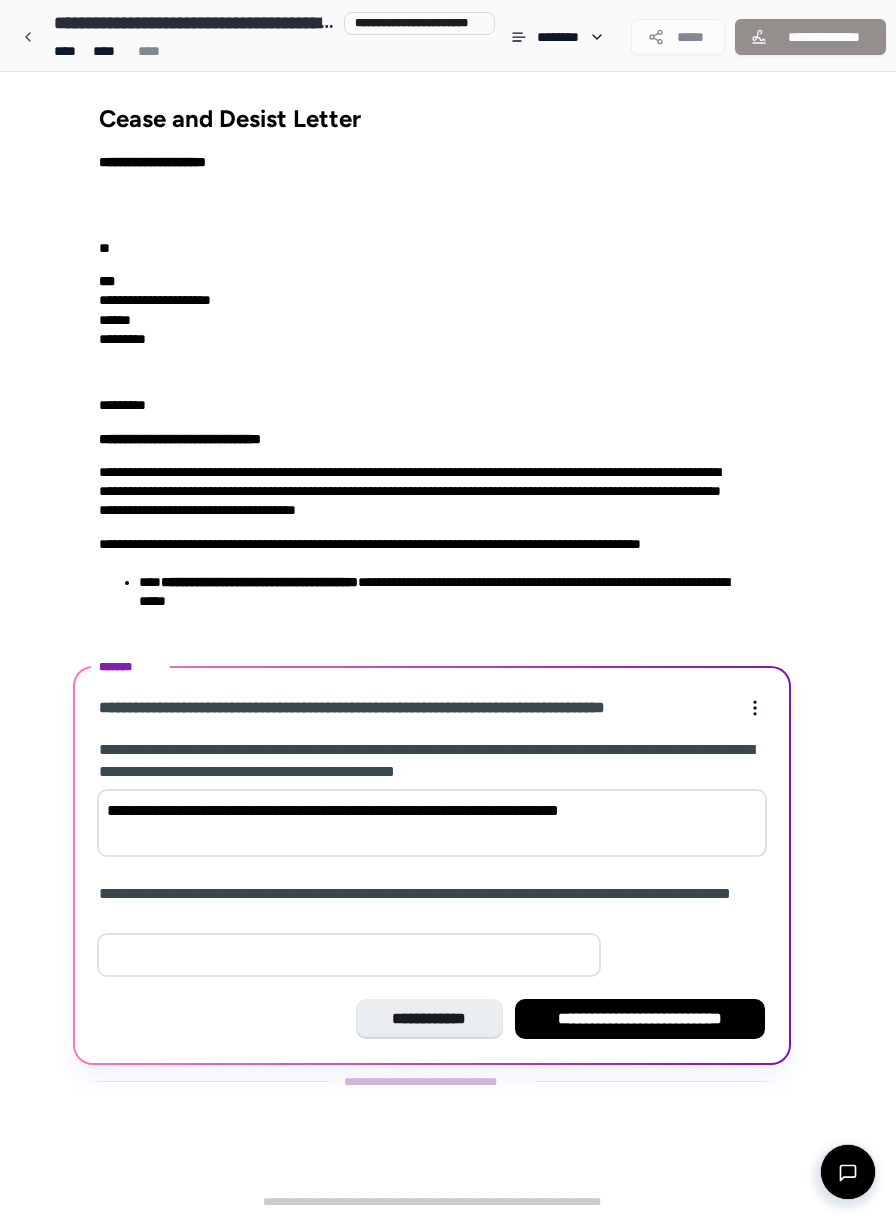click on "**********" at bounding box center [432, 823] 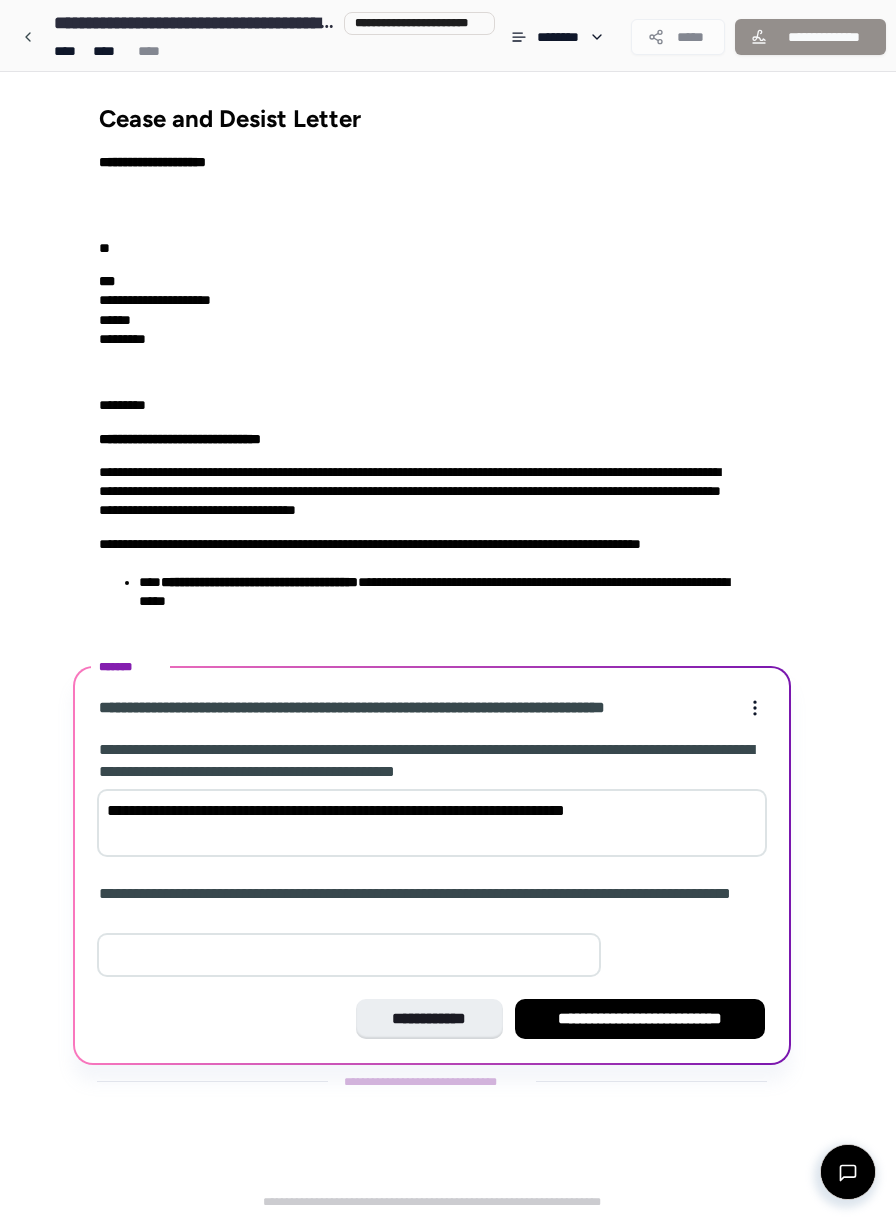 type on "**********" 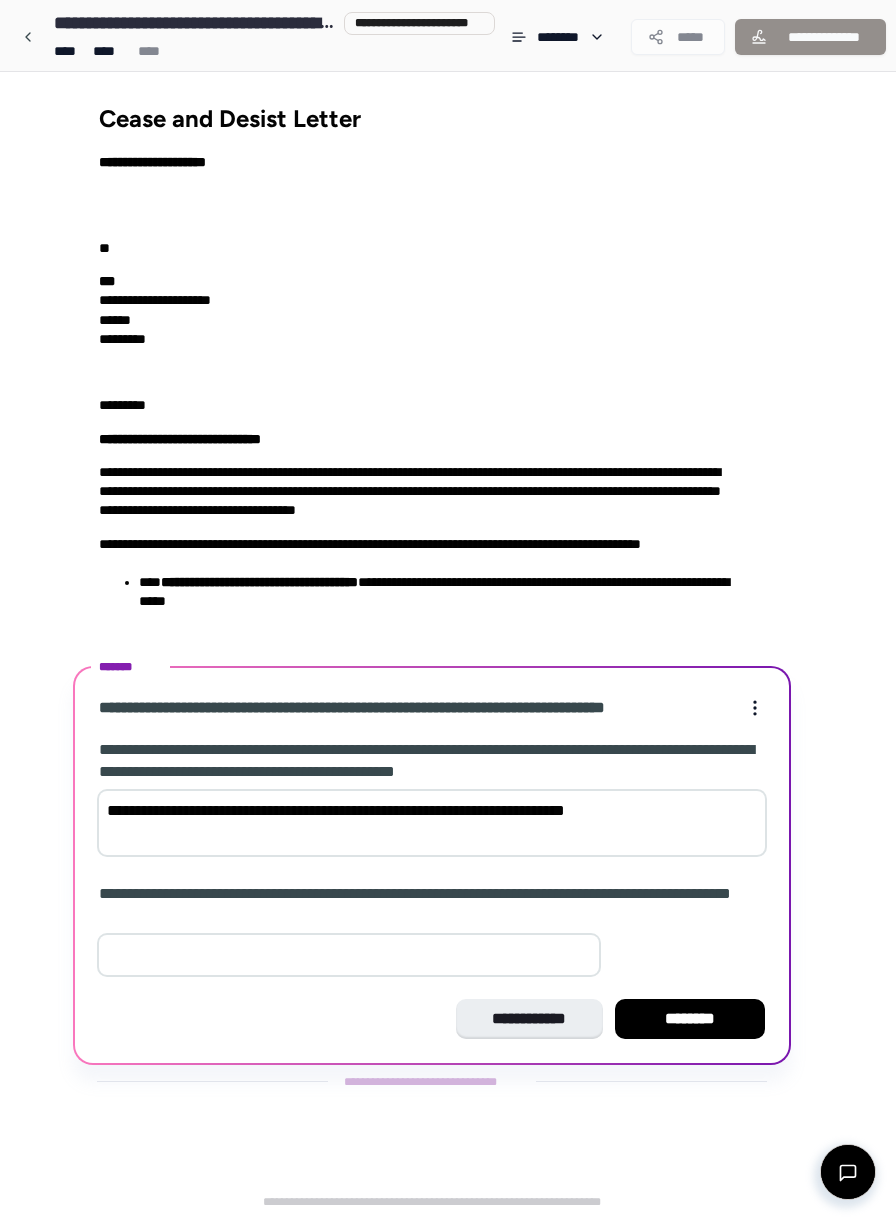click on "*" at bounding box center [349, 955] 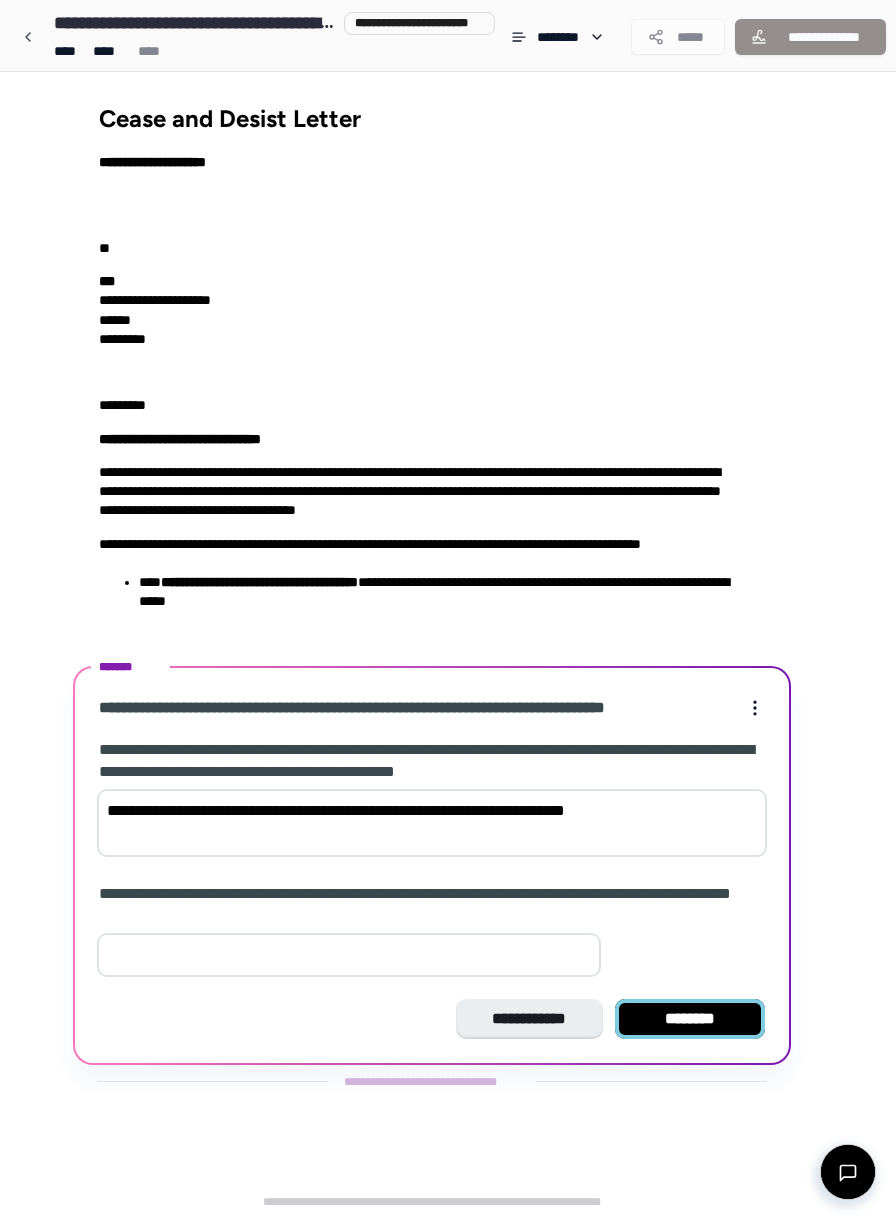 click on "********" at bounding box center (690, 1019) 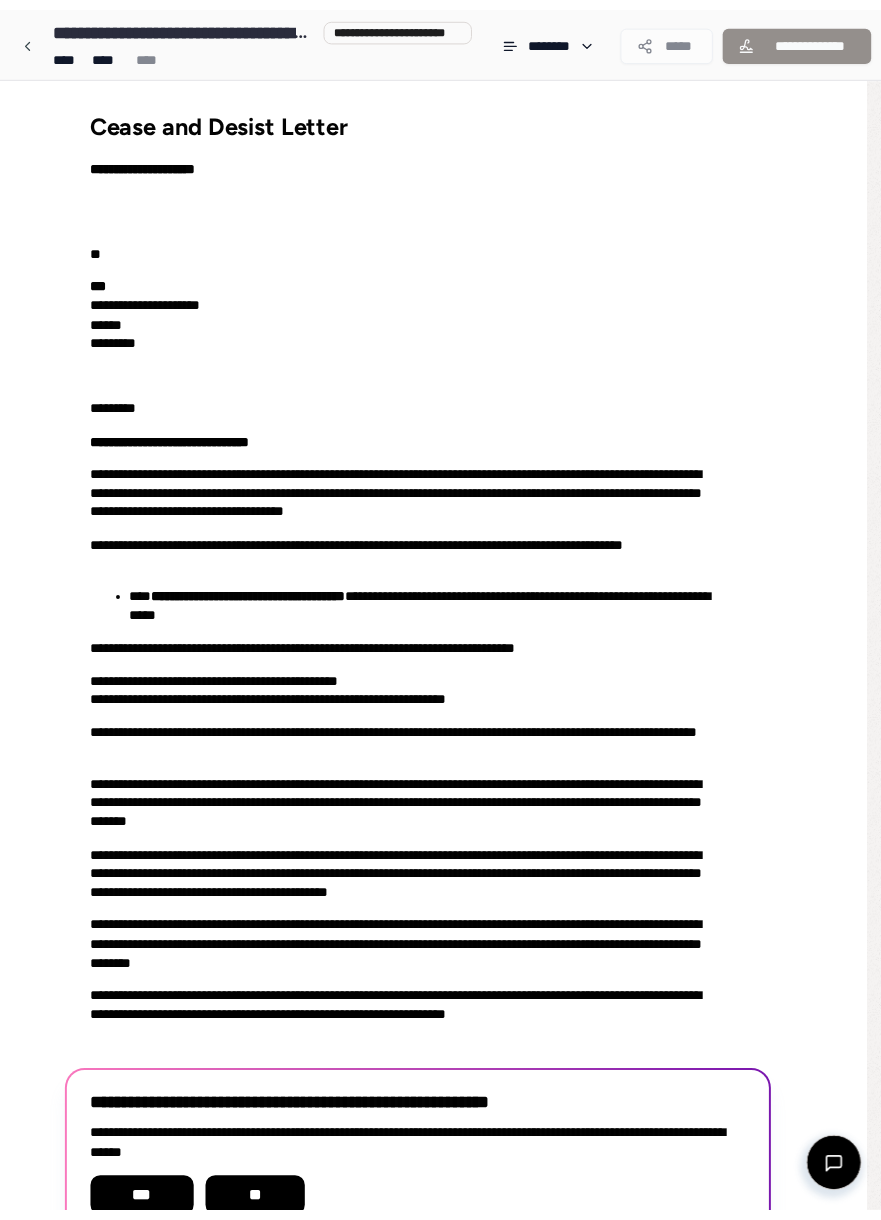 scroll, scrollTop: 109, scrollLeft: 0, axis: vertical 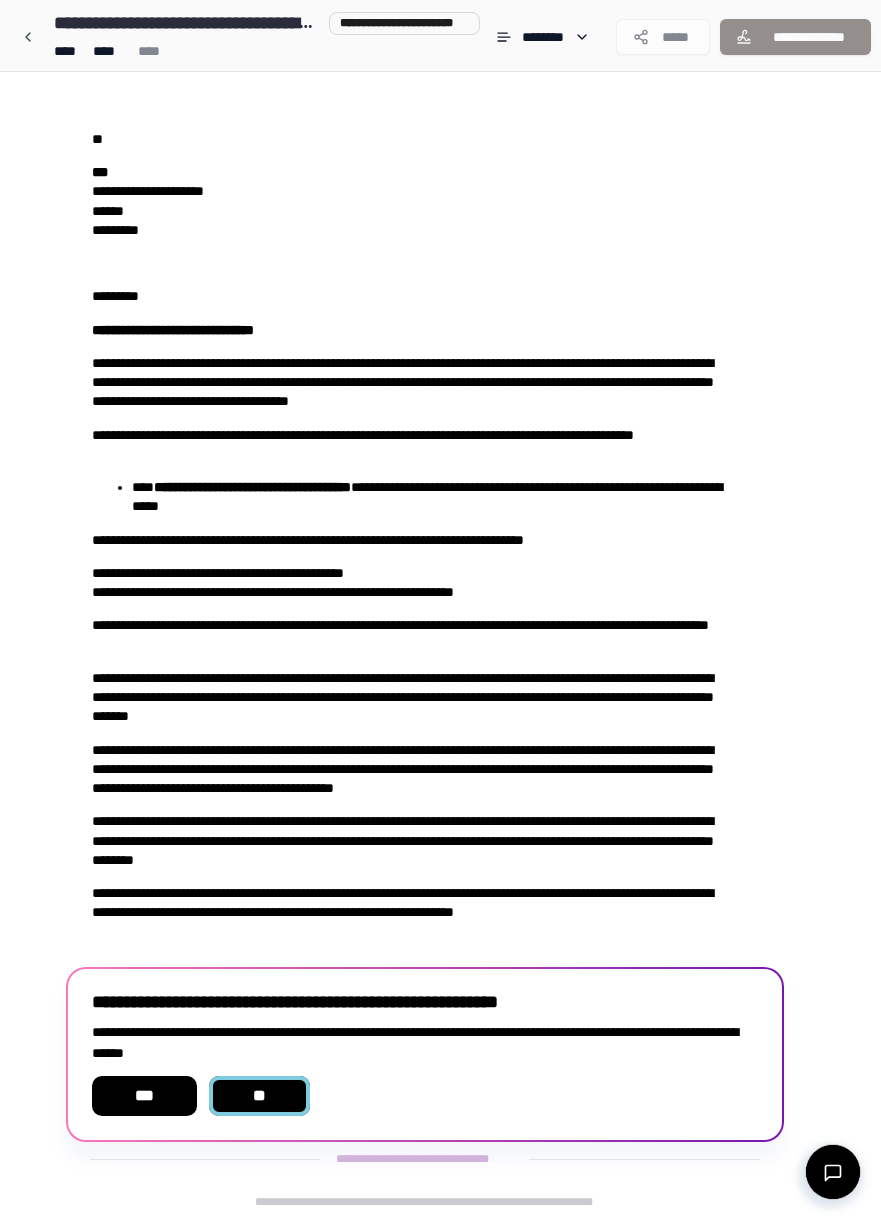 click on "**" at bounding box center (260, 1096) 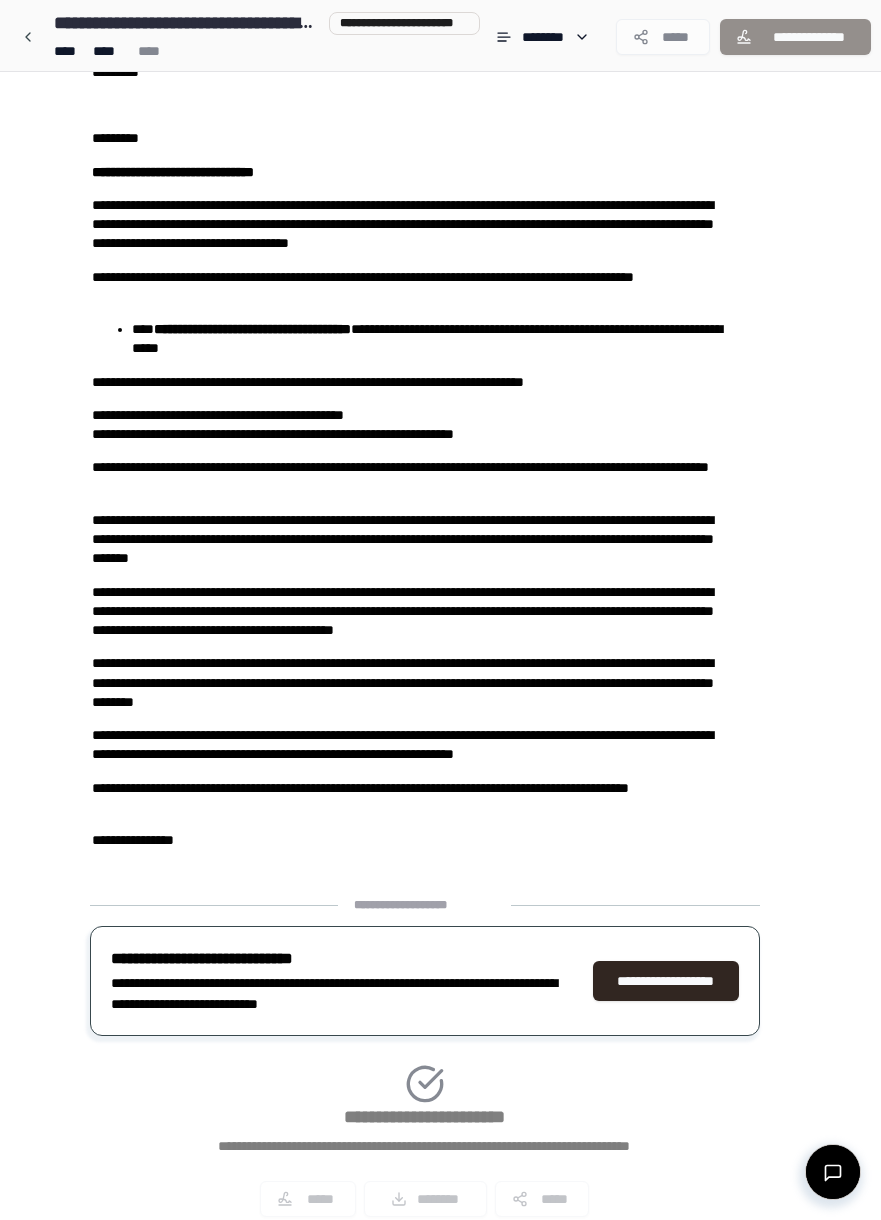 scroll, scrollTop: 347, scrollLeft: 0, axis: vertical 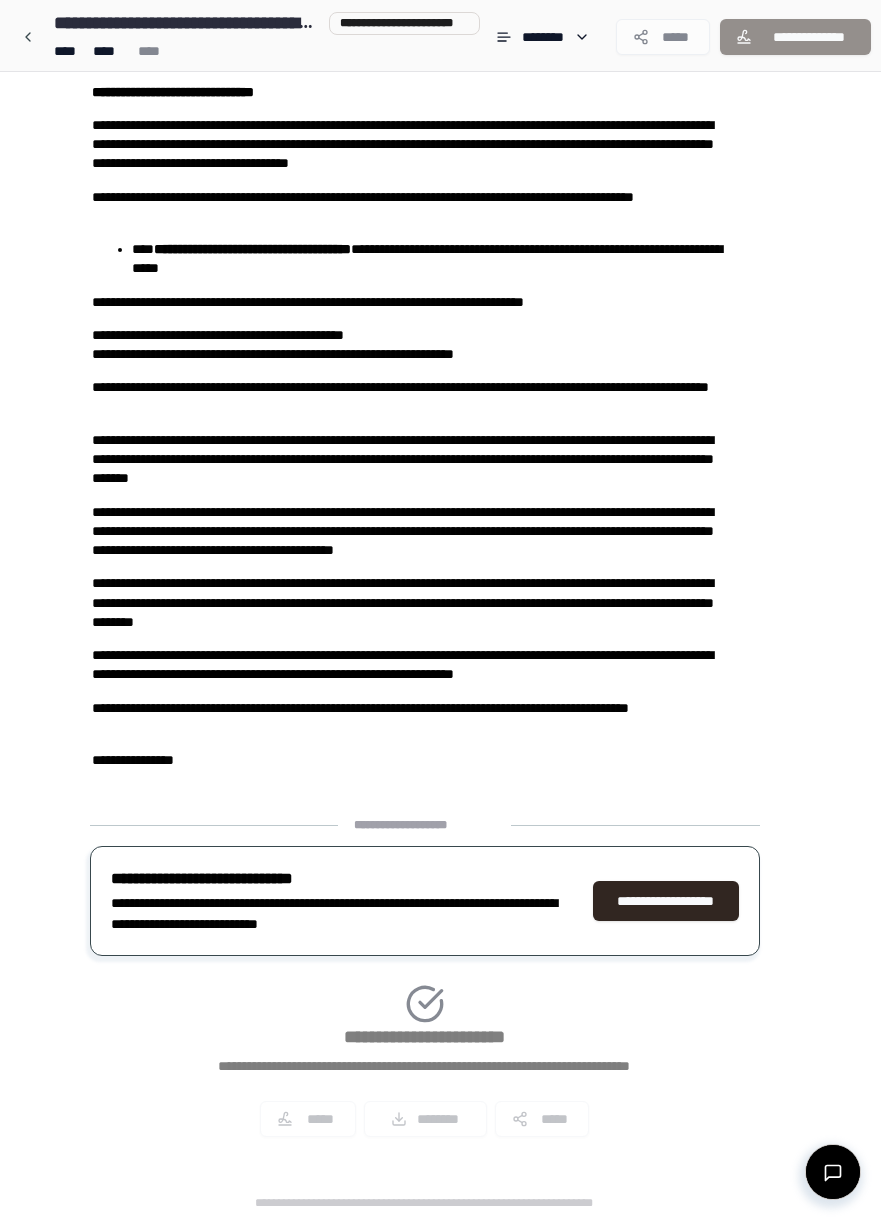 click on "**********" at bounding box center [425, 984] 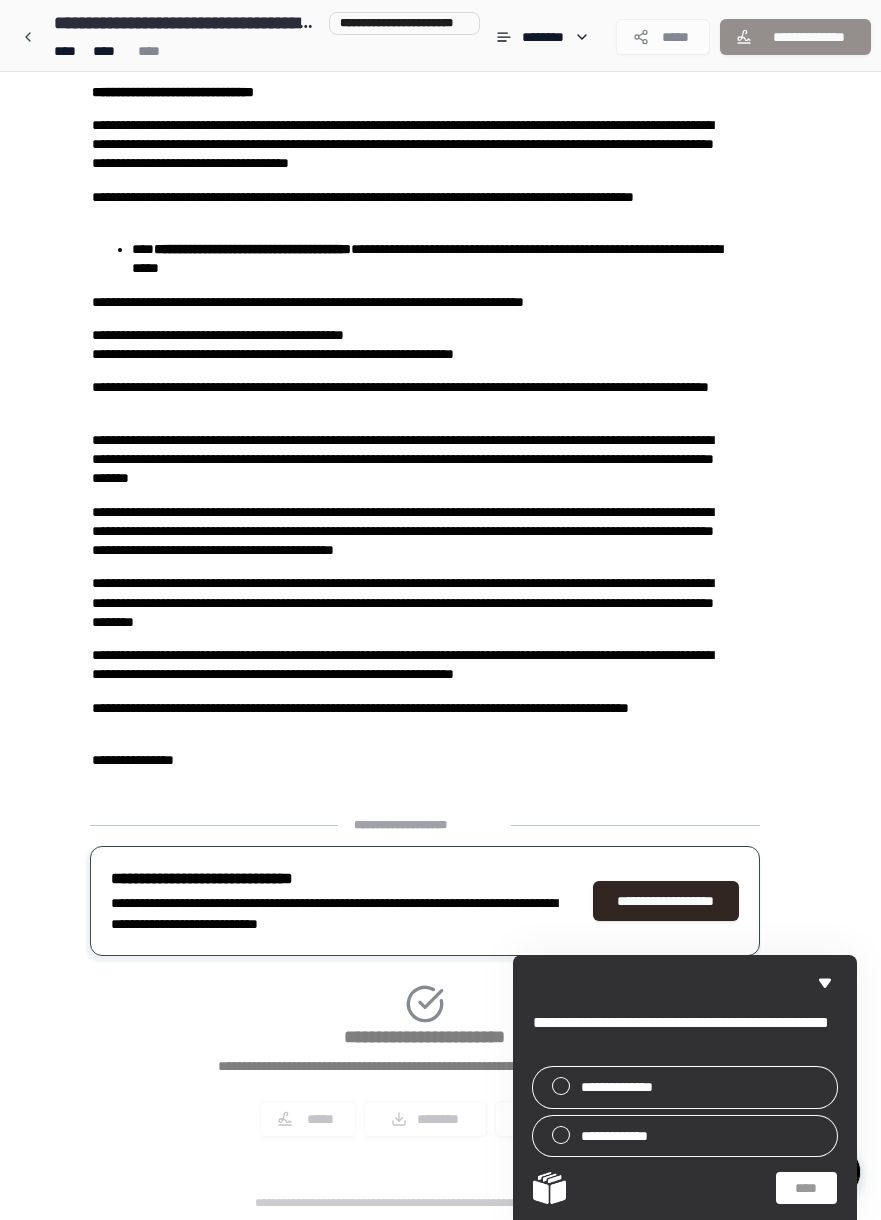 drag, startPoint x: 812, startPoint y: 993, endPoint x: 822, endPoint y: 984, distance: 13.453624 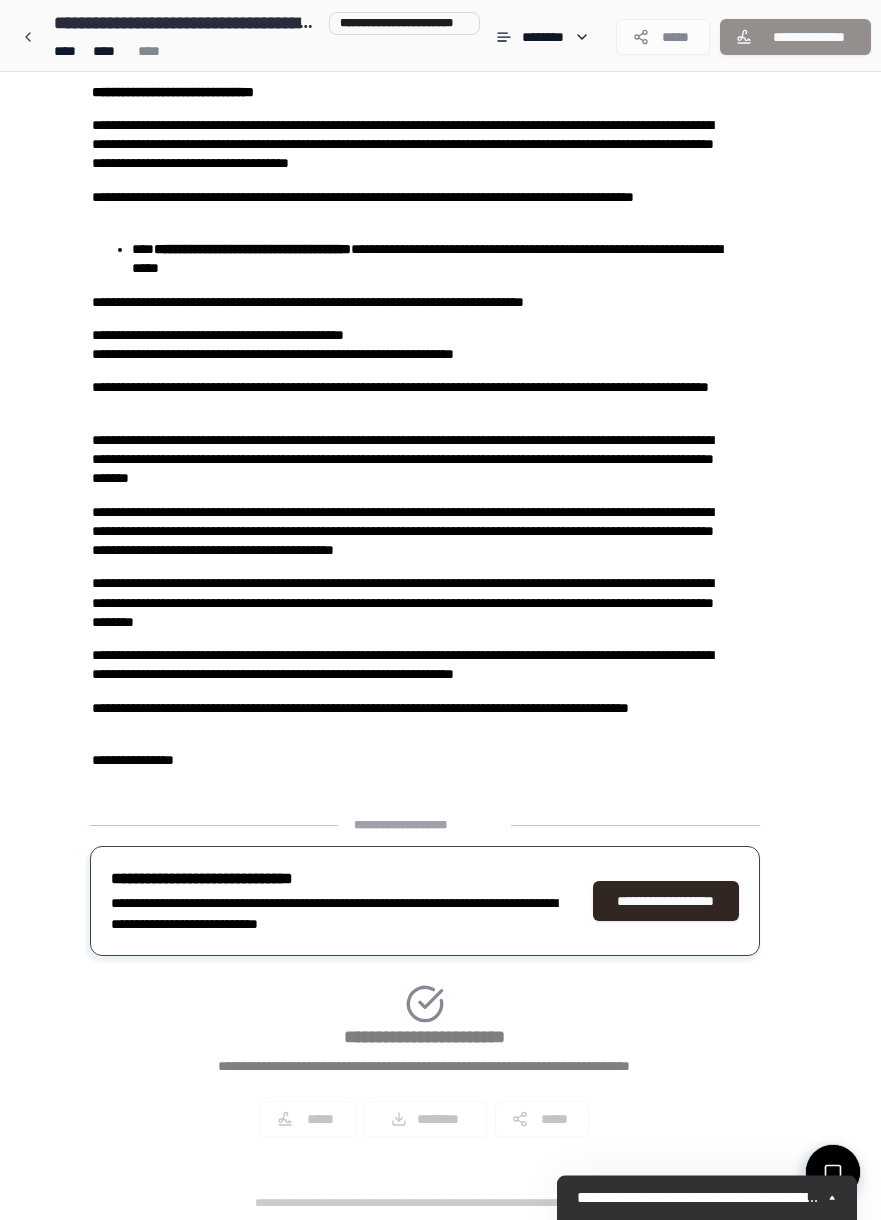 click on "Cease and Desist Letter [FIRST] [LAST]
[PHONE]
[EMAIL] [DOB]
[ZIP]
[COUNTRY] [PHONE] [EMAIL] [DOB] [SSN] [CREDIT_CARD] [CREDIT_CARD] [CREDIT_CARD] [CREDIT_CARD] [CREDIT_CARD] [CREDIT_CARD] [CREDIT_CARD] [CREDIT_CARD]" at bounding box center [440, 473] 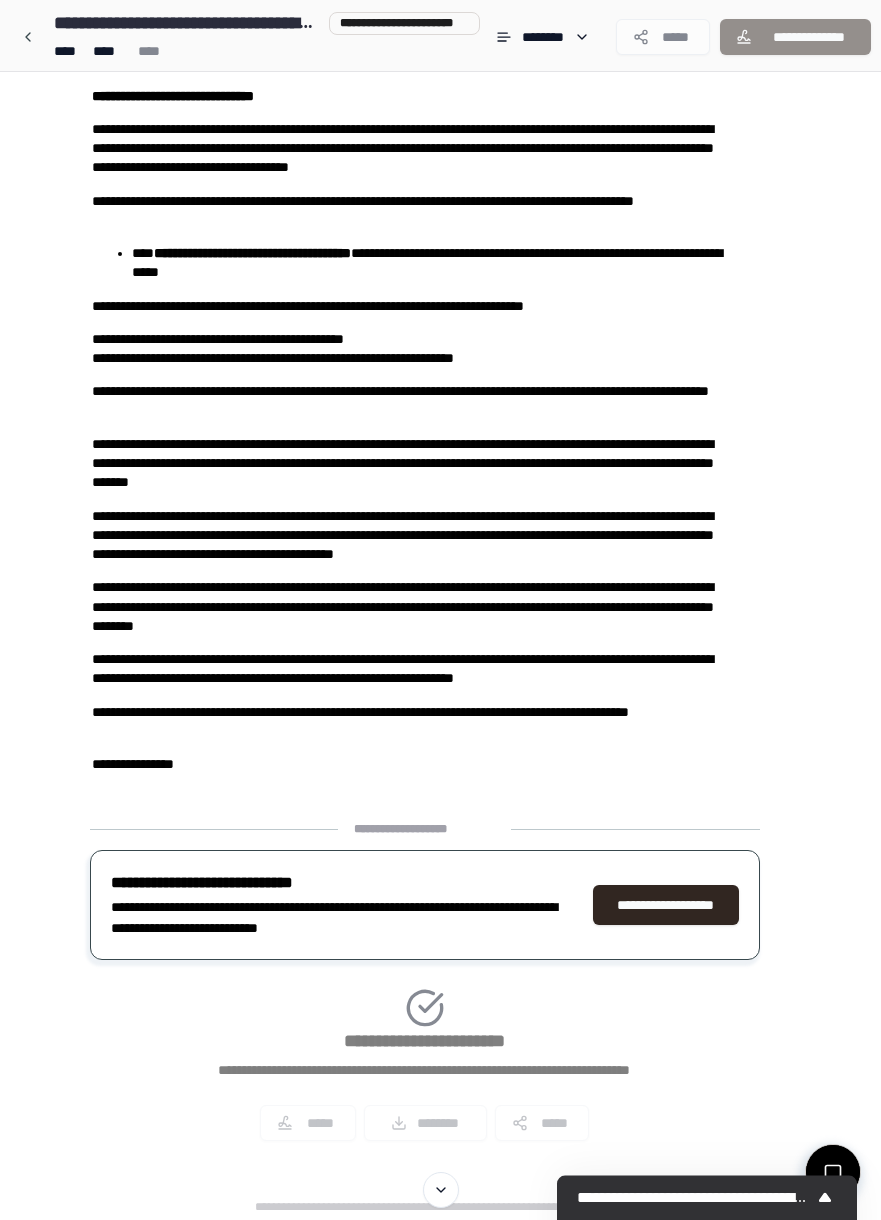 scroll, scrollTop: 0, scrollLeft: 0, axis: both 